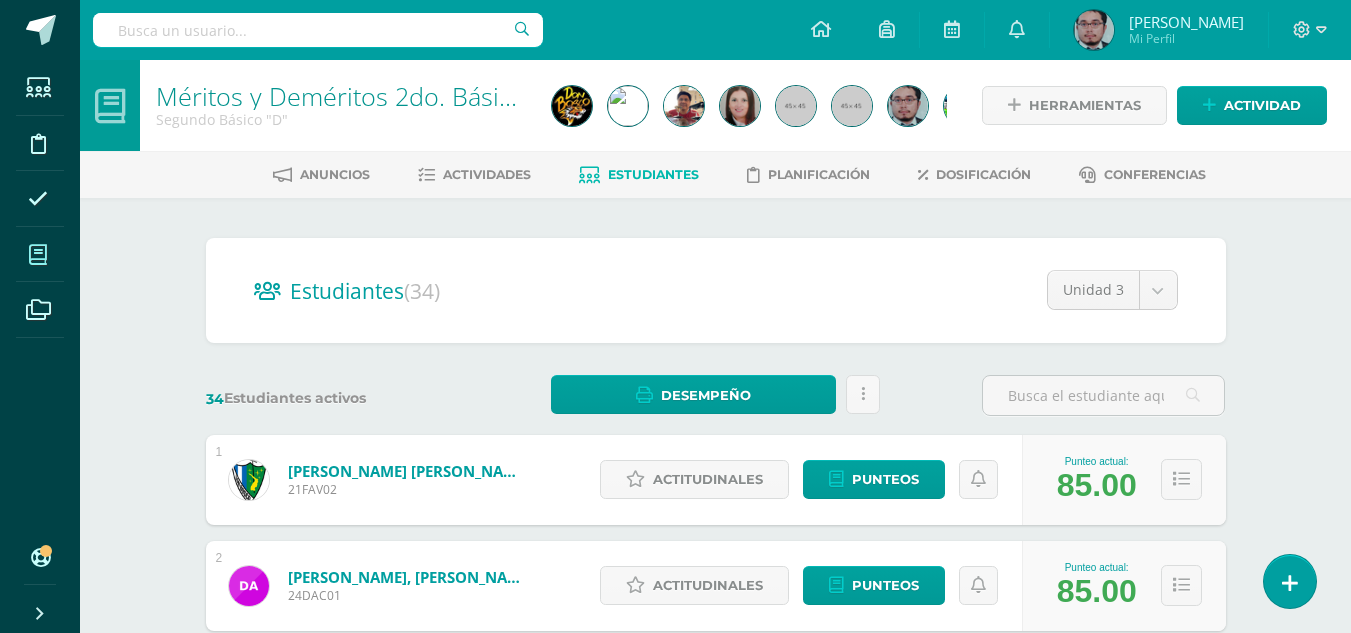 scroll, scrollTop: 0, scrollLeft: 0, axis: both 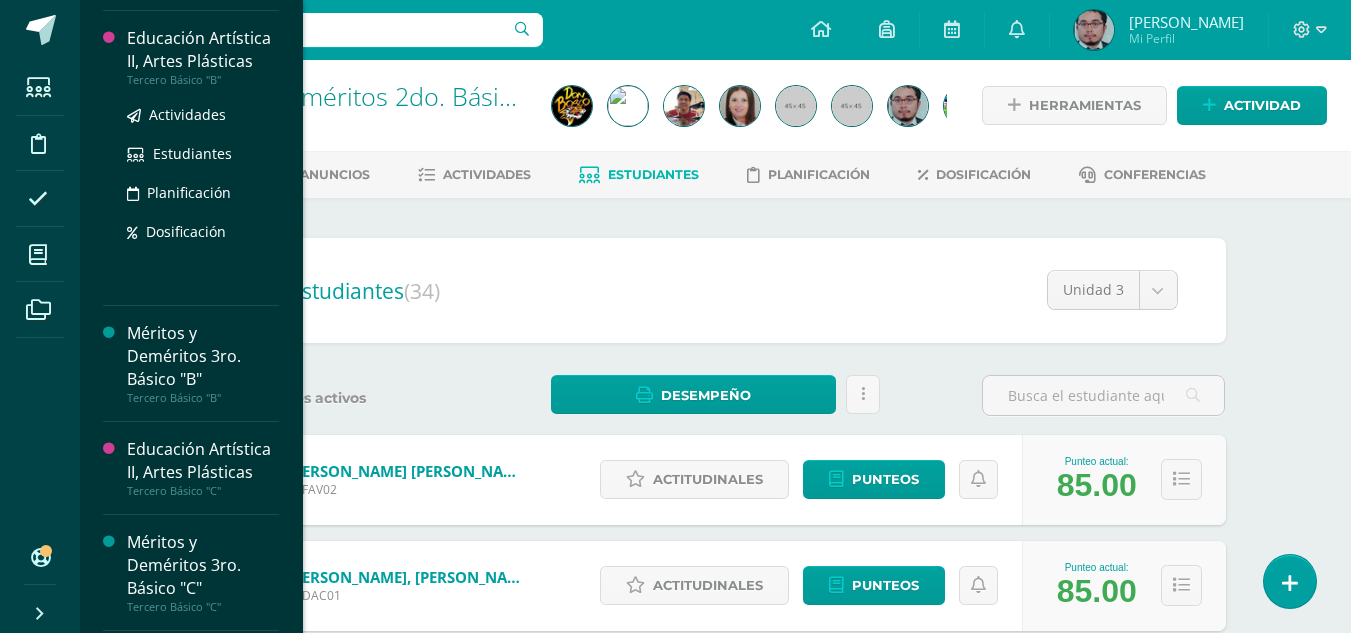 click on "Educación Artística II, Artes Plásticas" at bounding box center (203, 50) 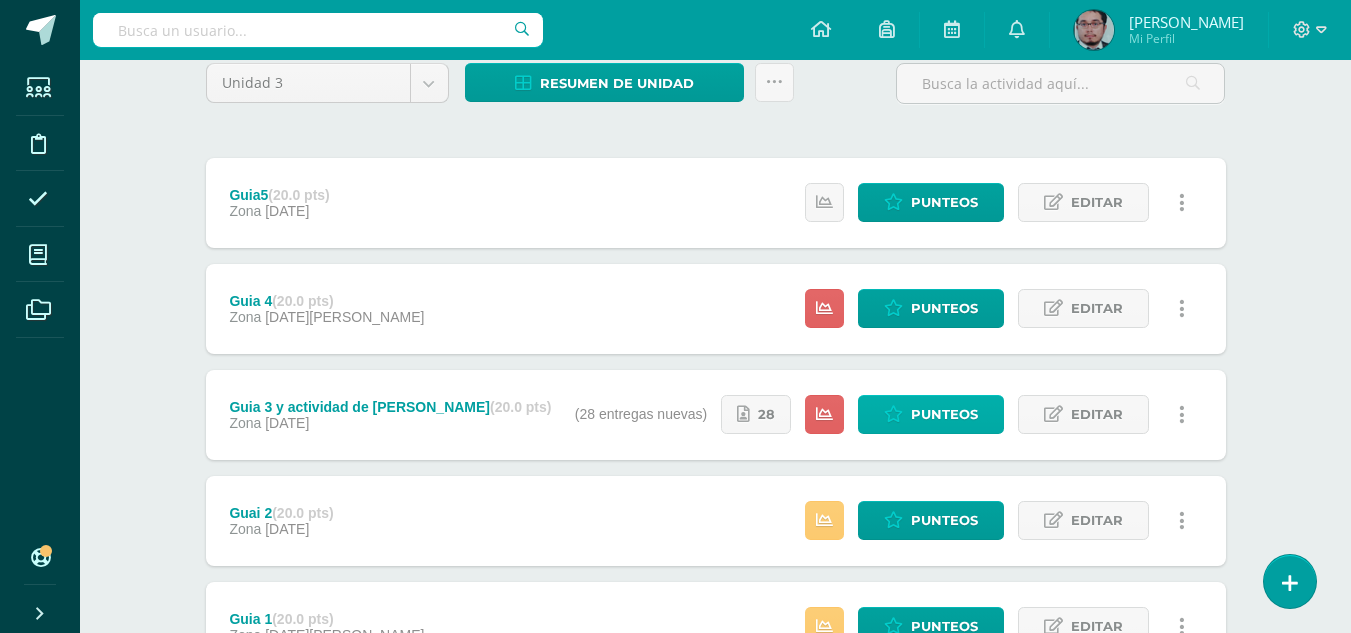 scroll, scrollTop: 200, scrollLeft: 0, axis: vertical 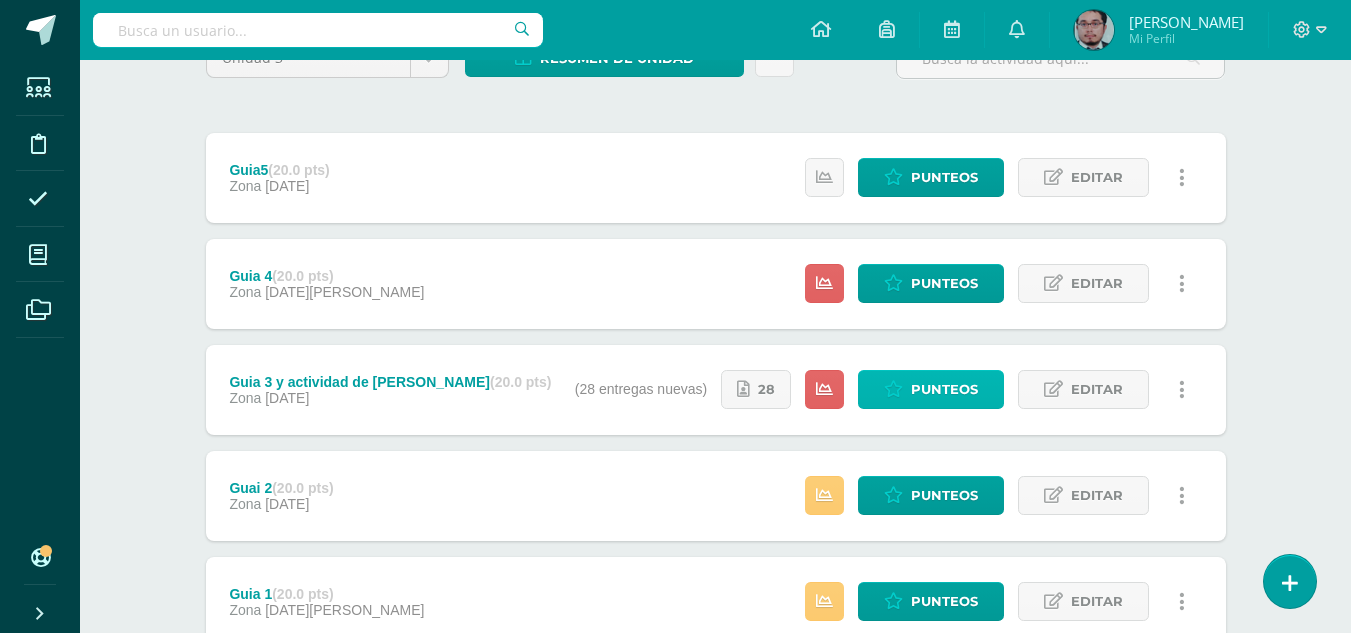 click at bounding box center (893, 389) 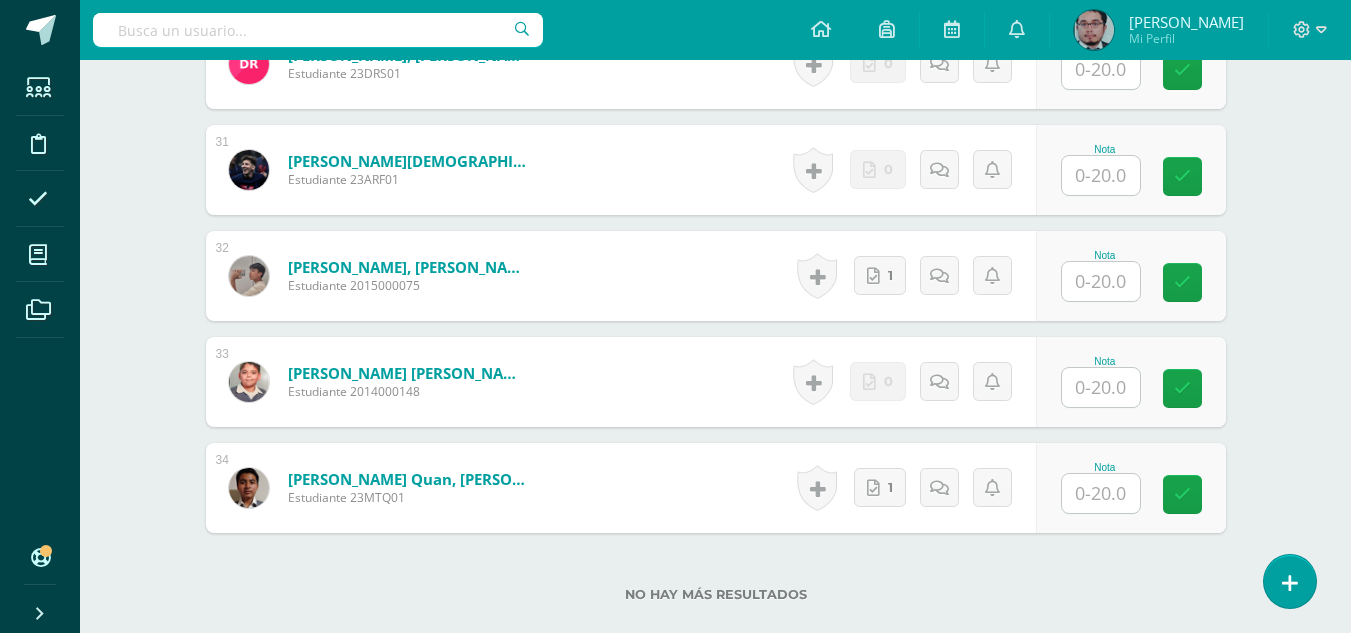 scroll, scrollTop: 3804, scrollLeft: 0, axis: vertical 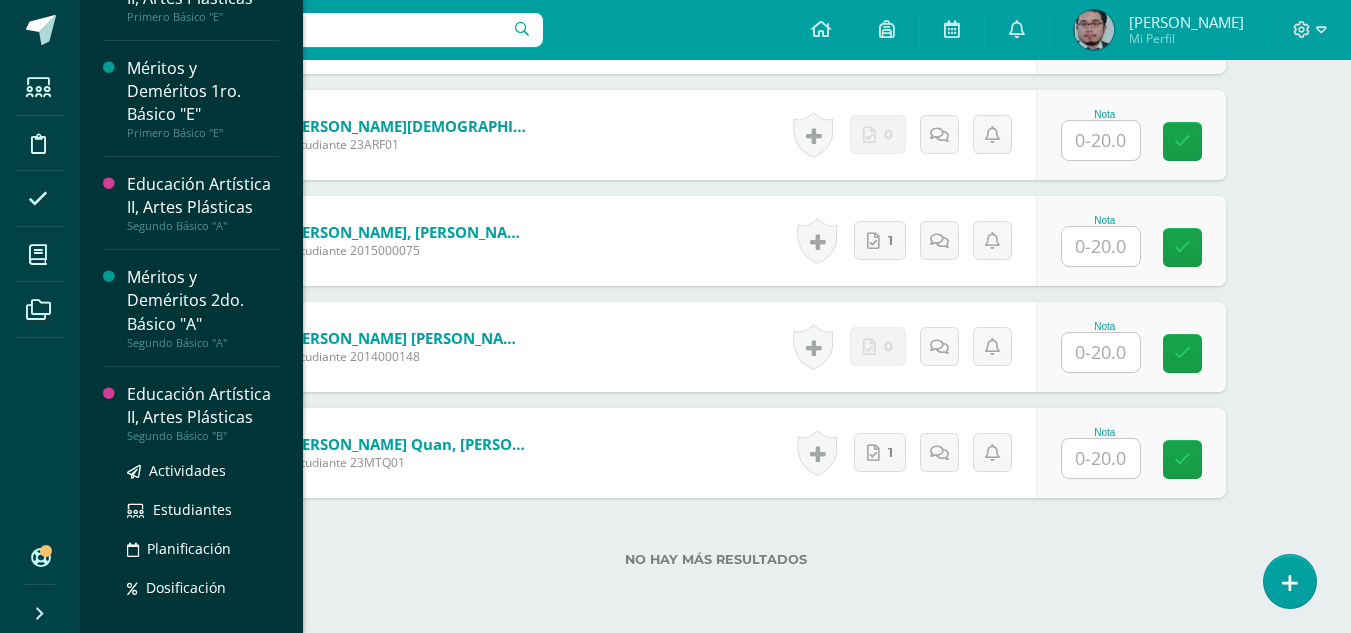 click on "Educación Artística II, Artes Plásticas" at bounding box center (203, 406) 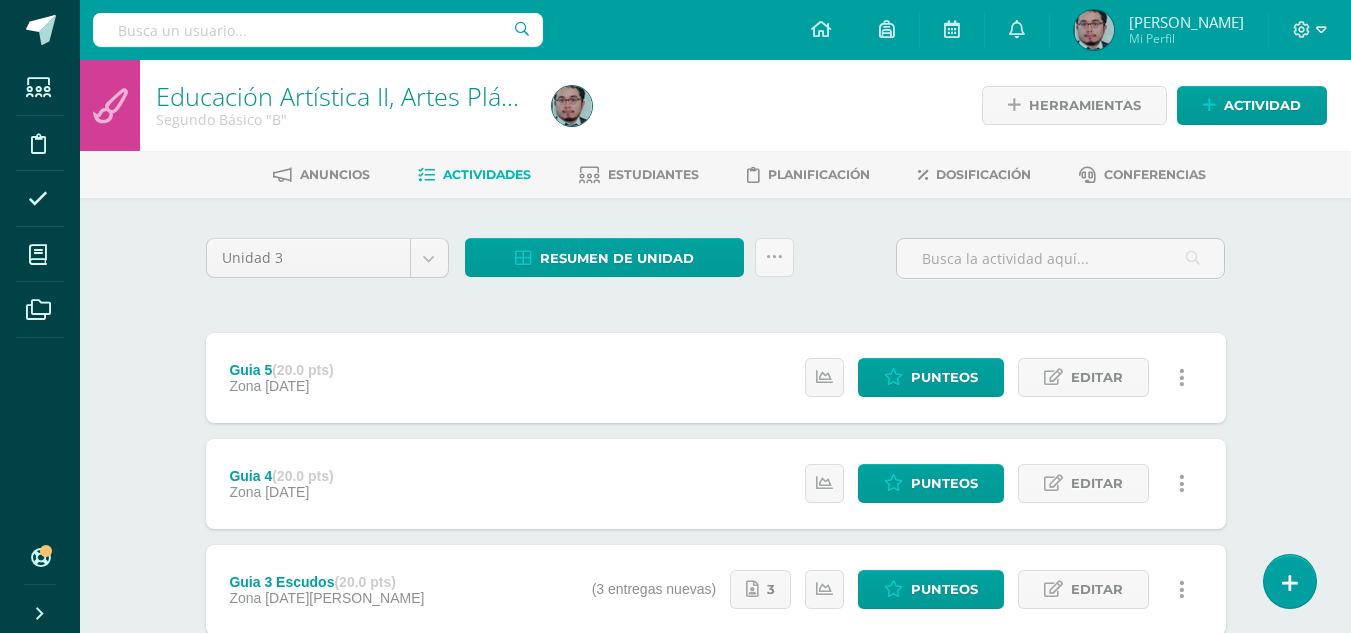 scroll, scrollTop: 200, scrollLeft: 0, axis: vertical 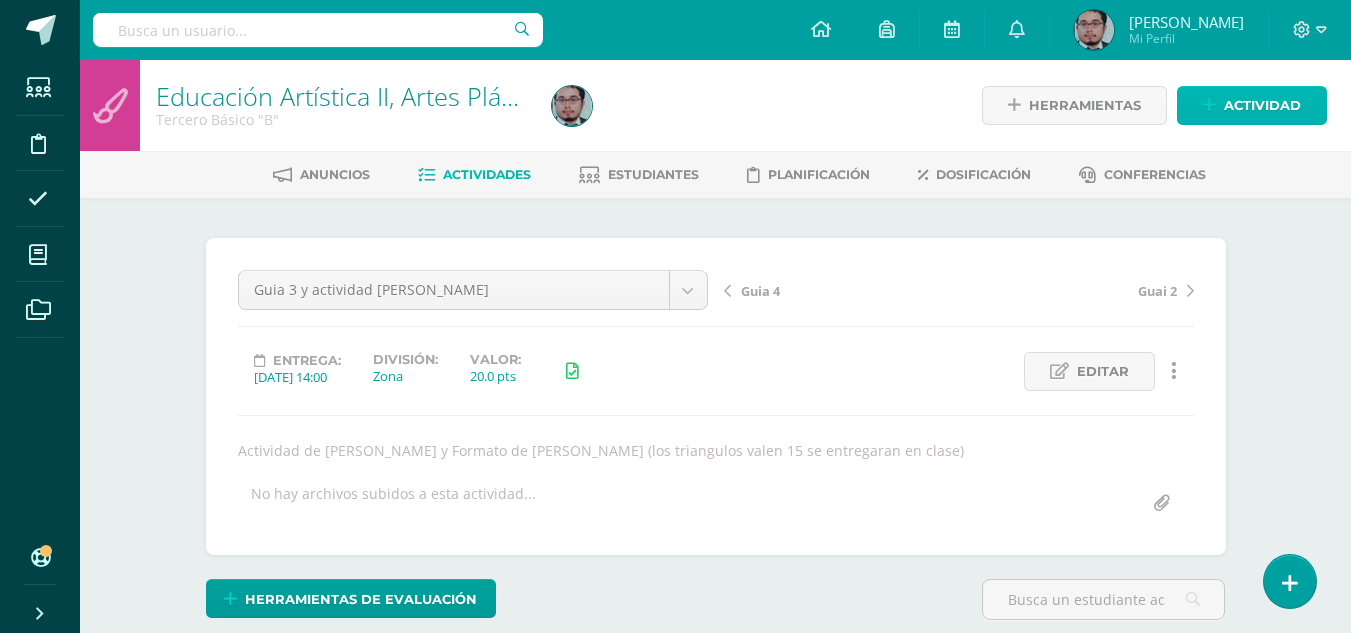 click on "Actividad" at bounding box center (1262, 105) 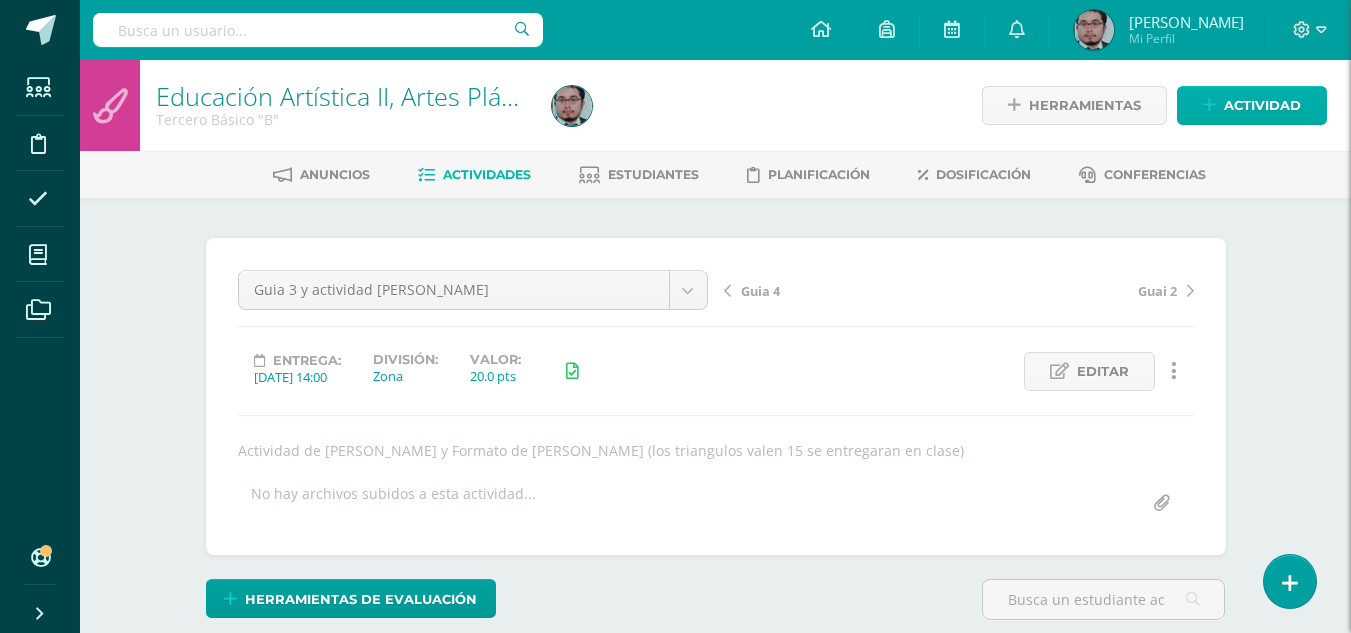 scroll, scrollTop: 3804, scrollLeft: 0, axis: vertical 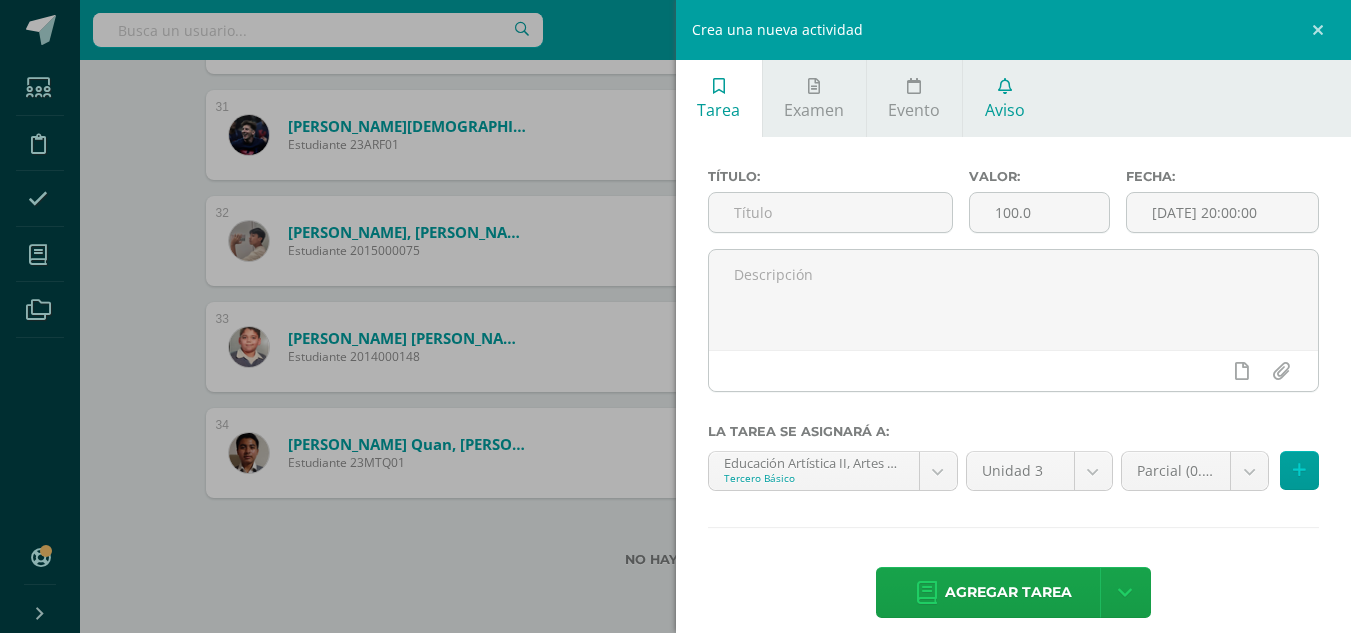 click on "Aviso" at bounding box center (1005, 110) 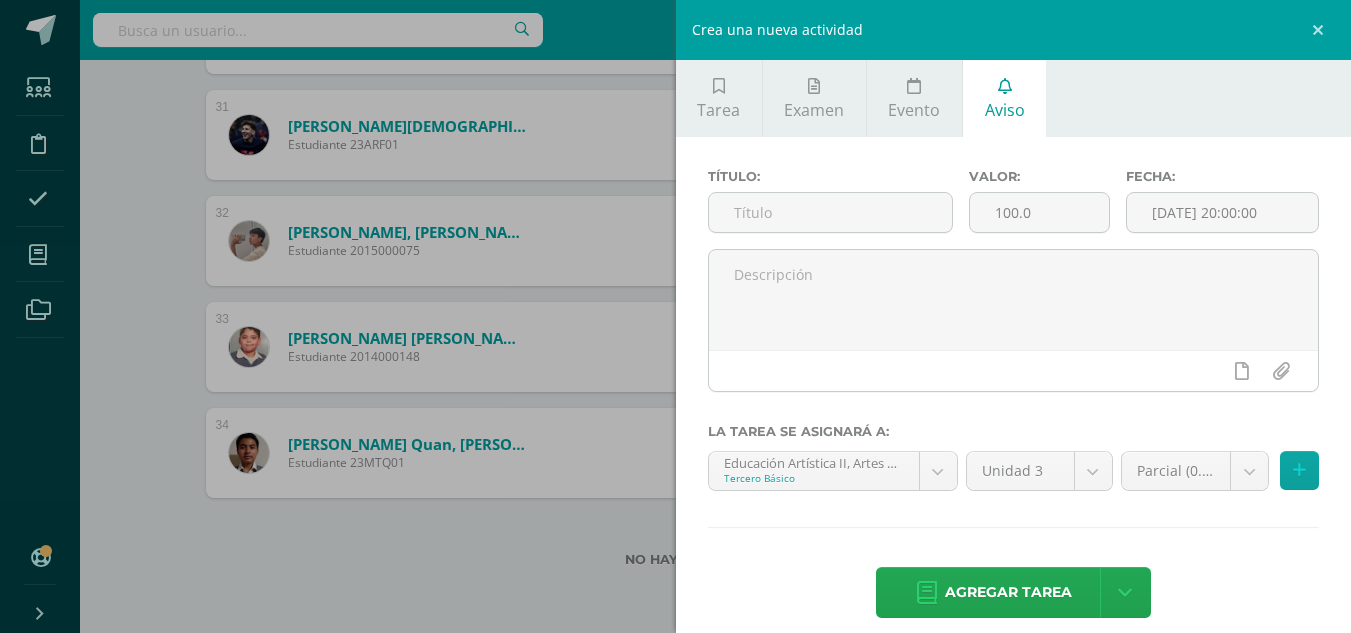 scroll, scrollTop: 0, scrollLeft: 0, axis: both 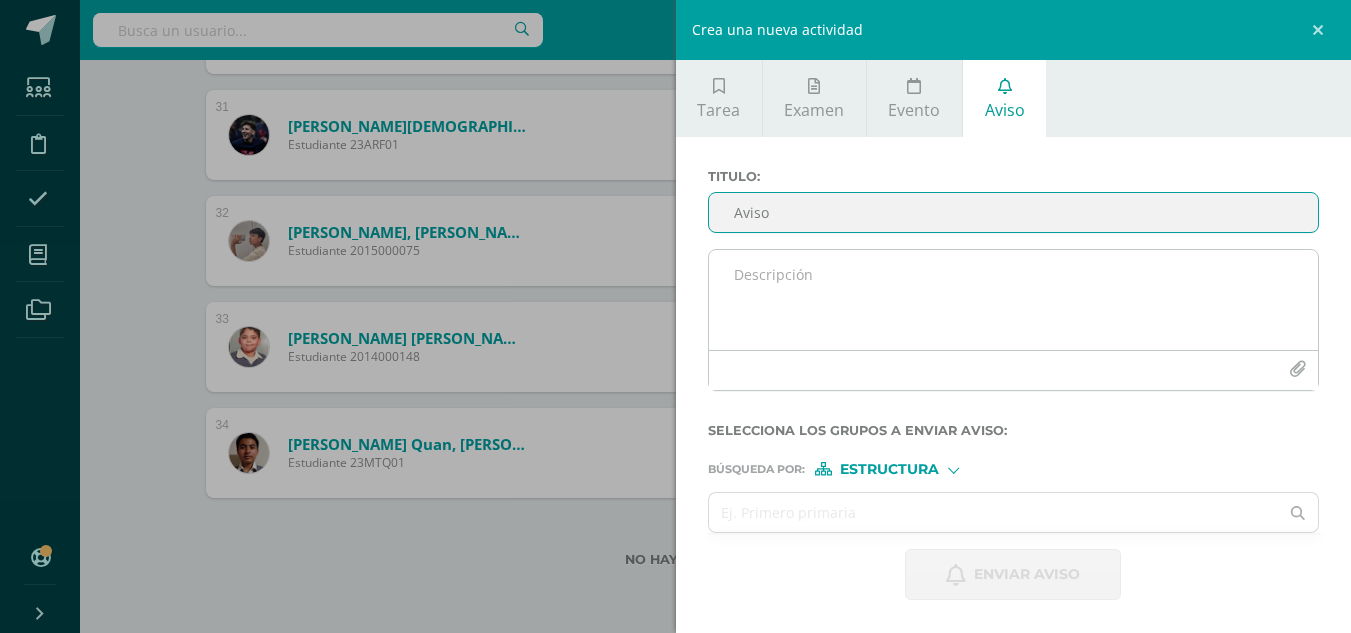 drag, startPoint x: 956, startPoint y: 231, endPoint x: 954, endPoint y: 256, distance: 25.079872 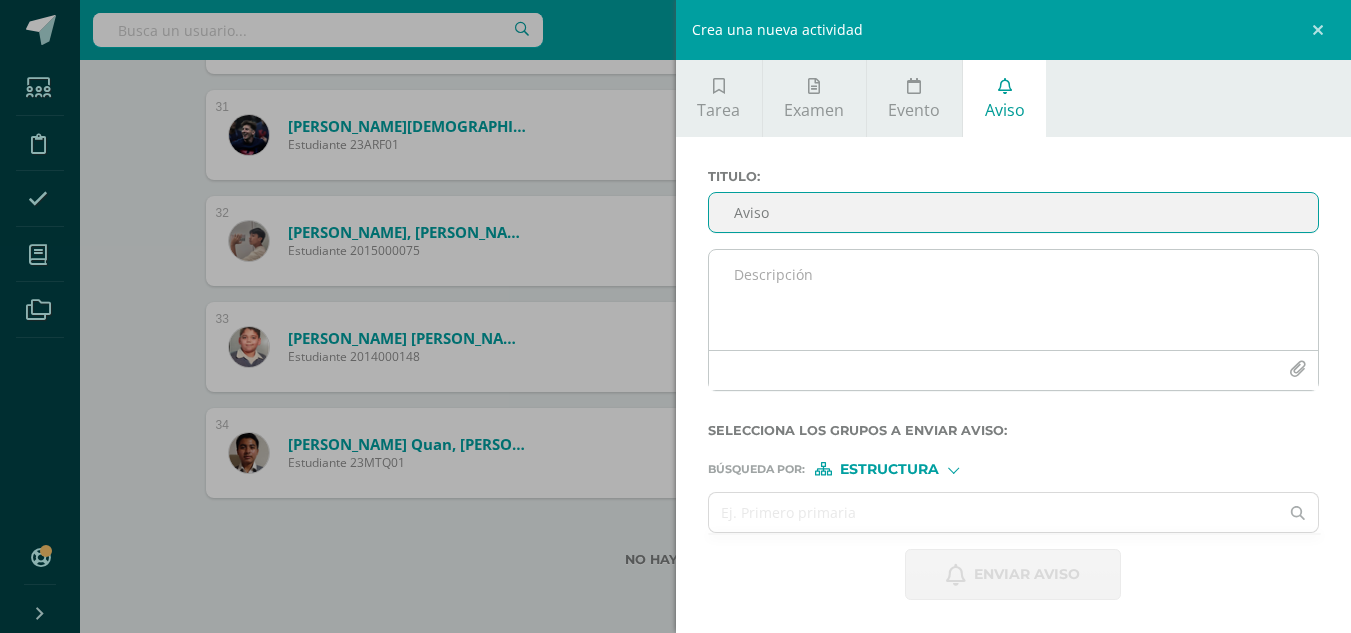 click at bounding box center [1014, 300] 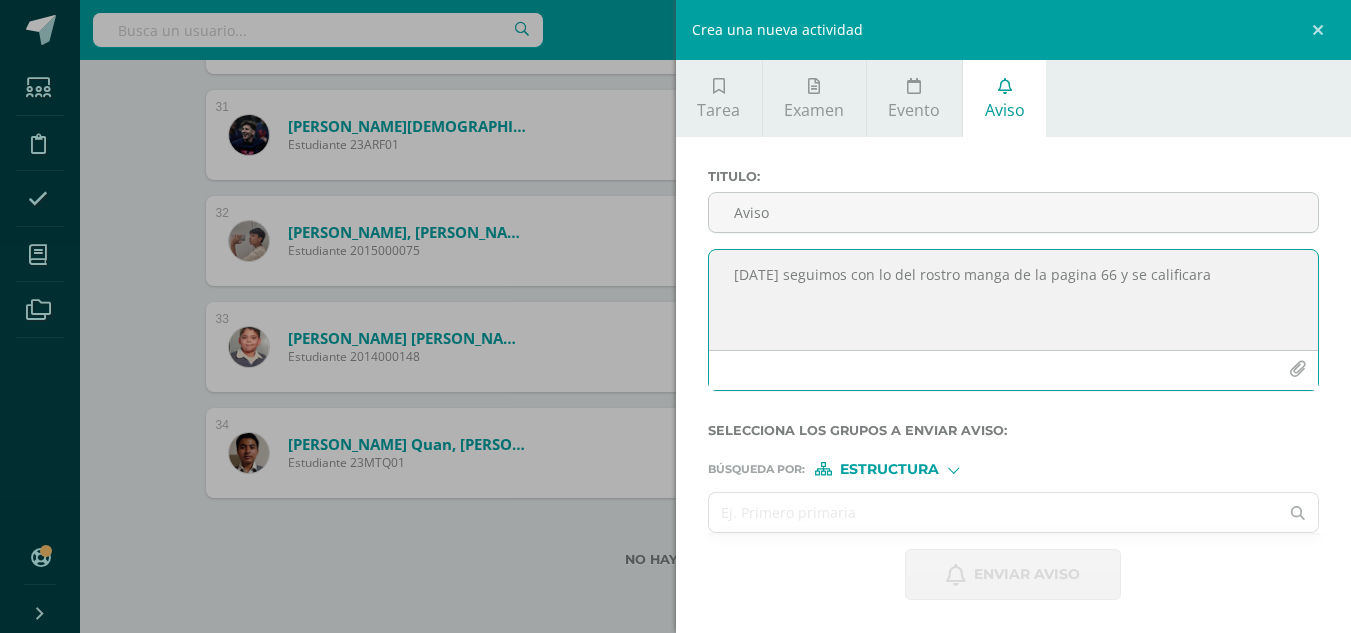 type on "Mañana seguimos con lo del rostro manga de la pagina 66 y se calificara" 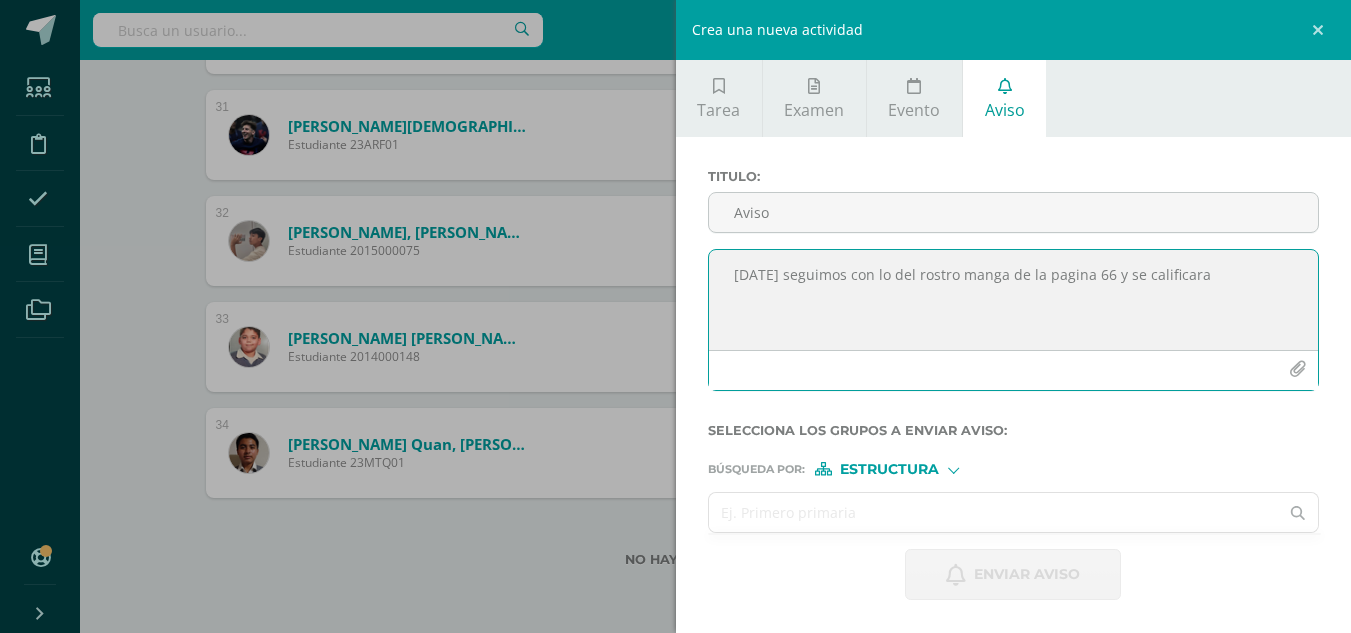 click at bounding box center (994, 512) 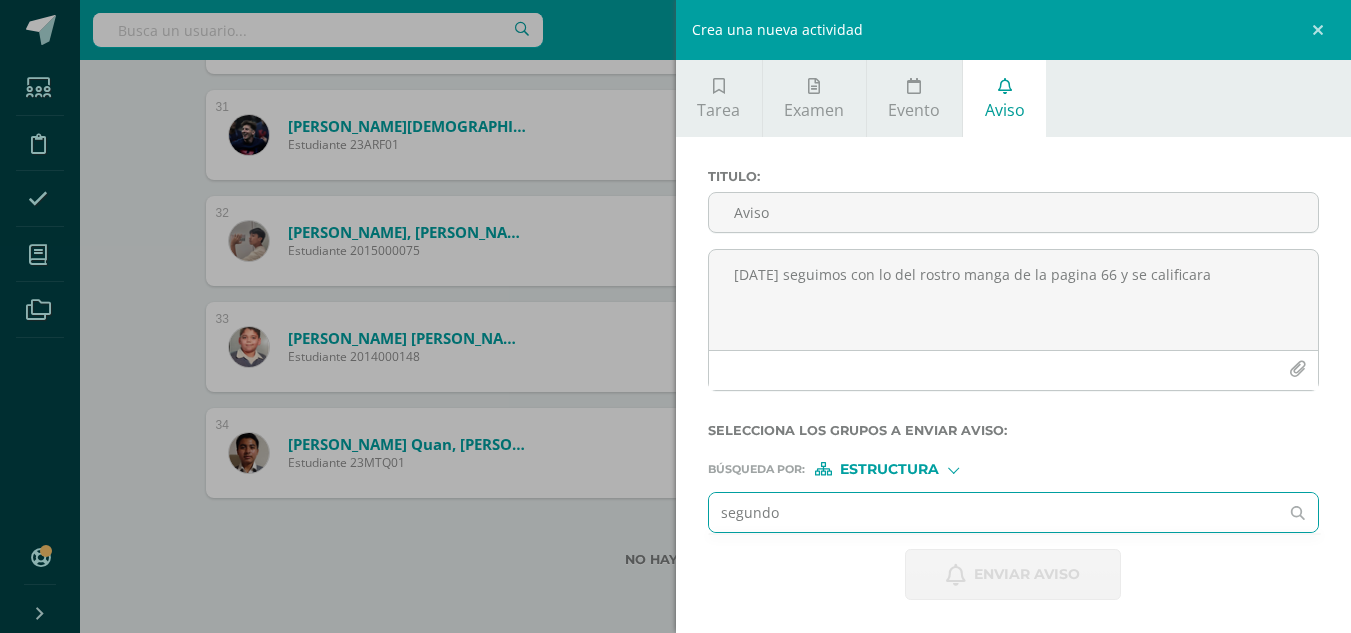 type on "segundo c" 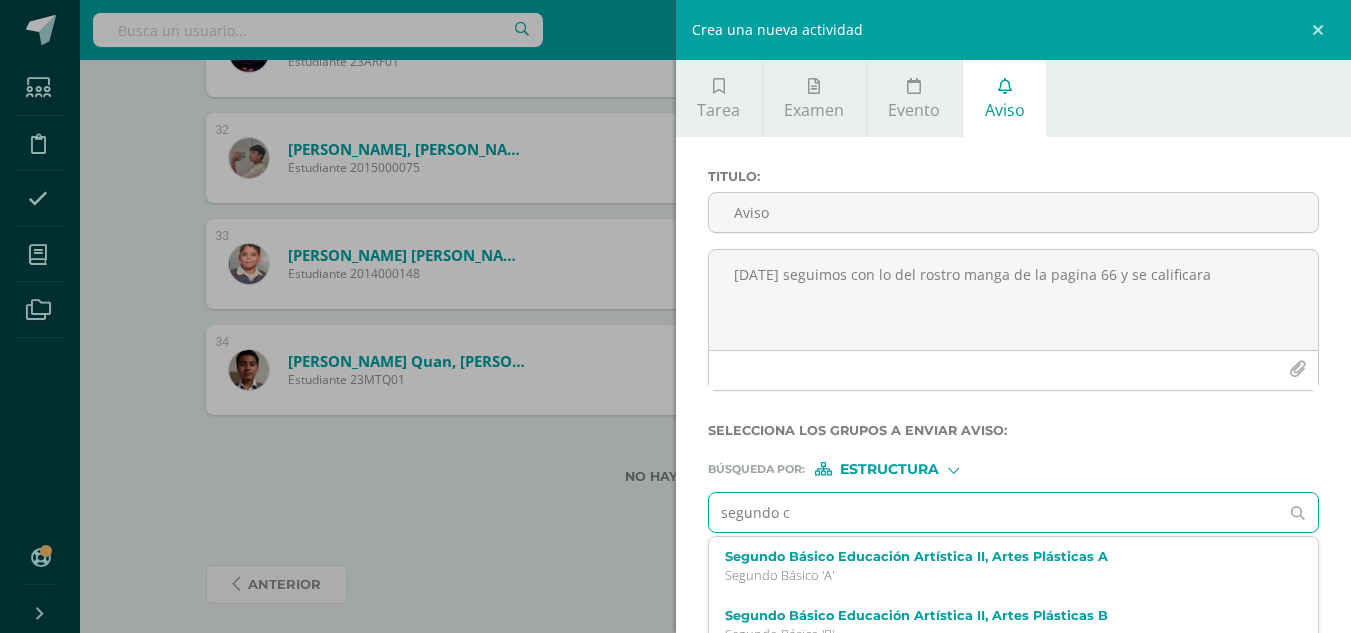 scroll, scrollTop: 3898, scrollLeft: 0, axis: vertical 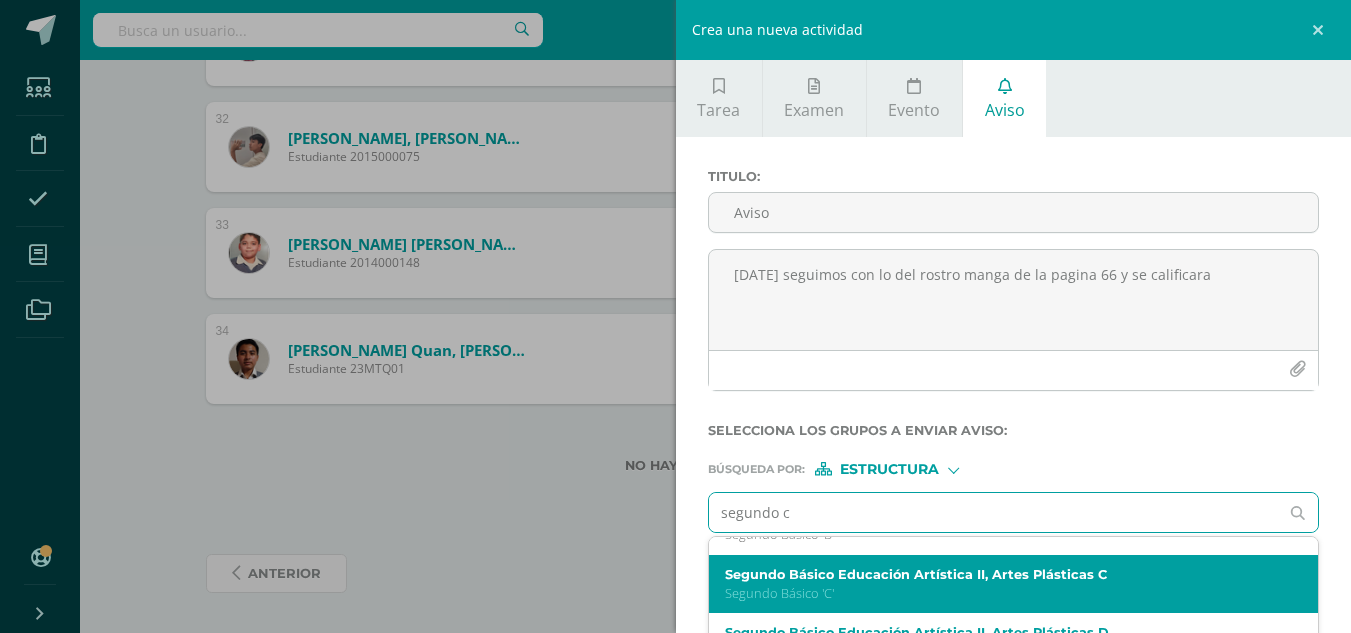 click on "Segundo Básico Educación Artística II, Artes Plásticas C" at bounding box center [1001, 574] 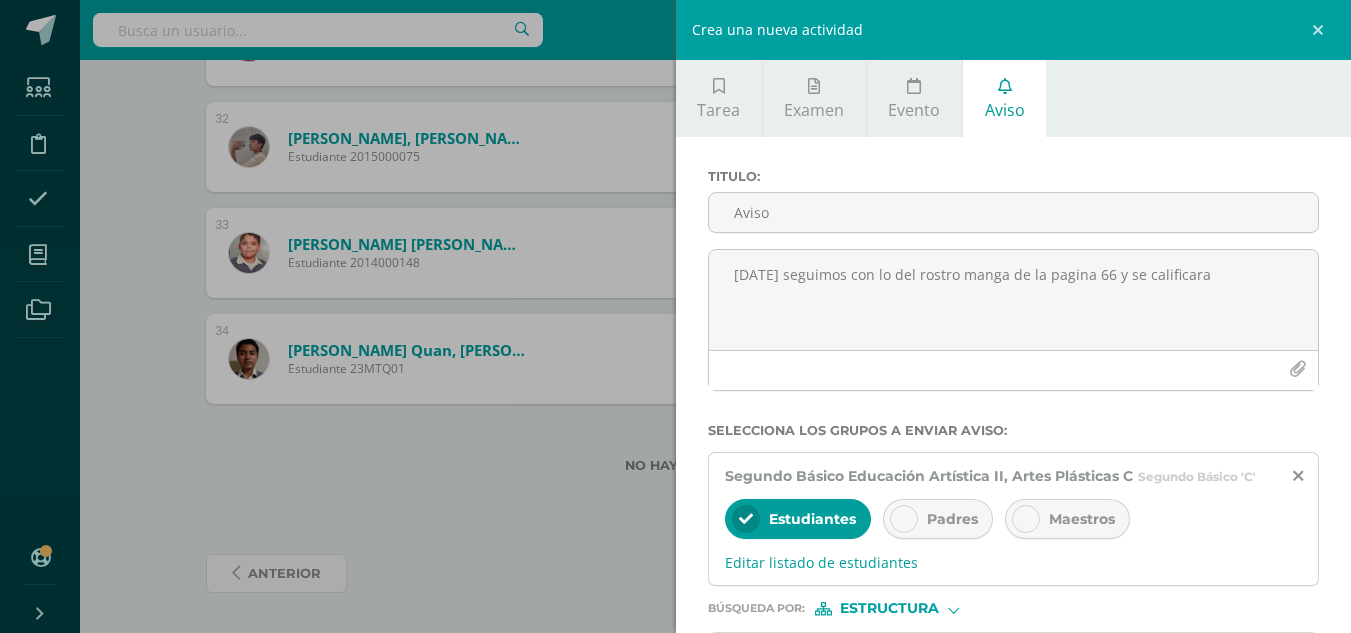 scroll, scrollTop: 0, scrollLeft: 0, axis: both 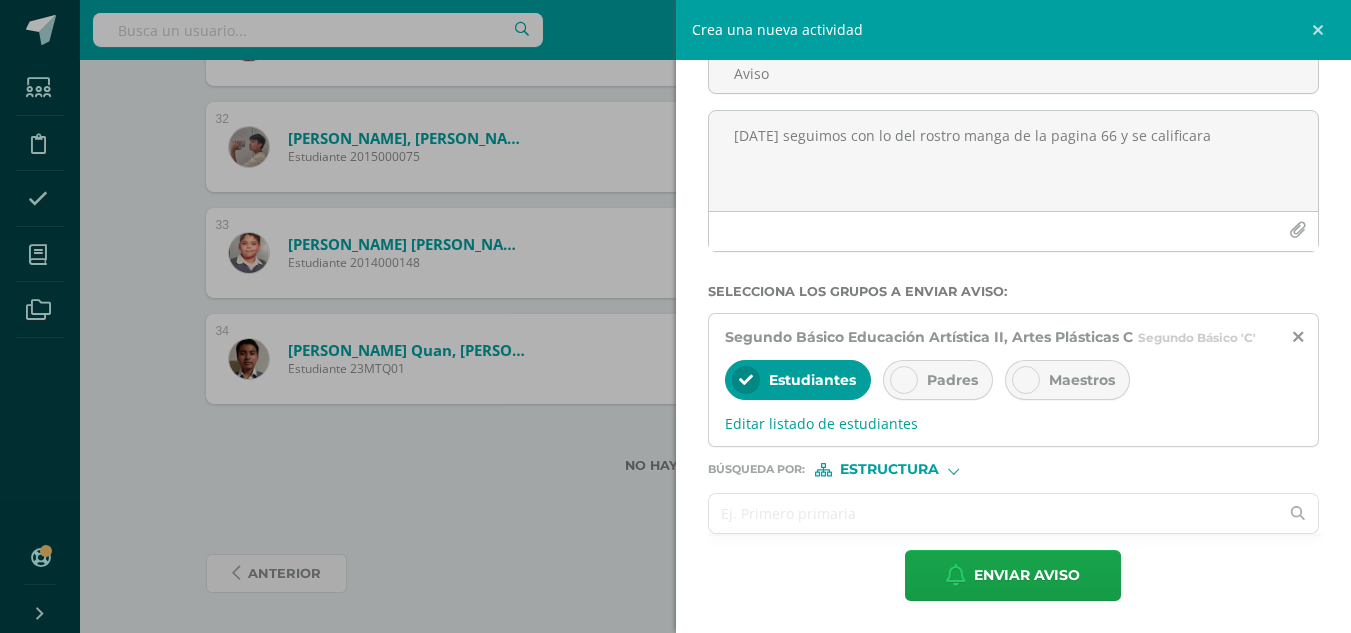 click at bounding box center [994, 513] 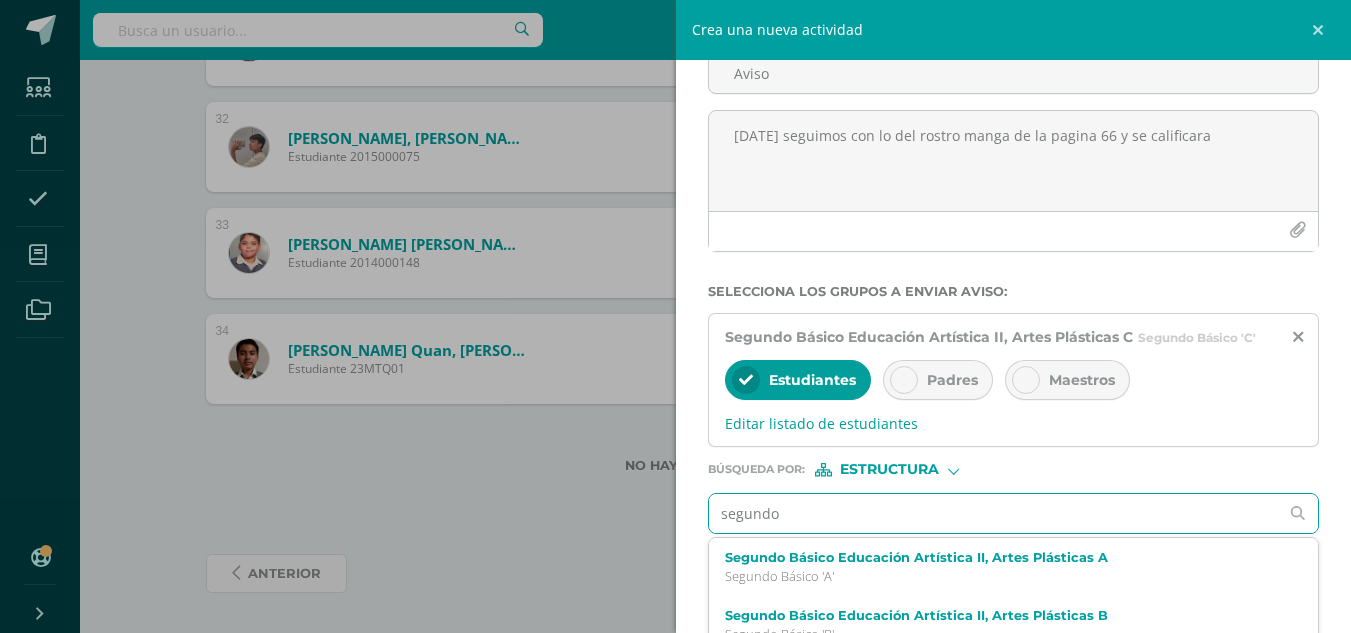 type on "segundo d" 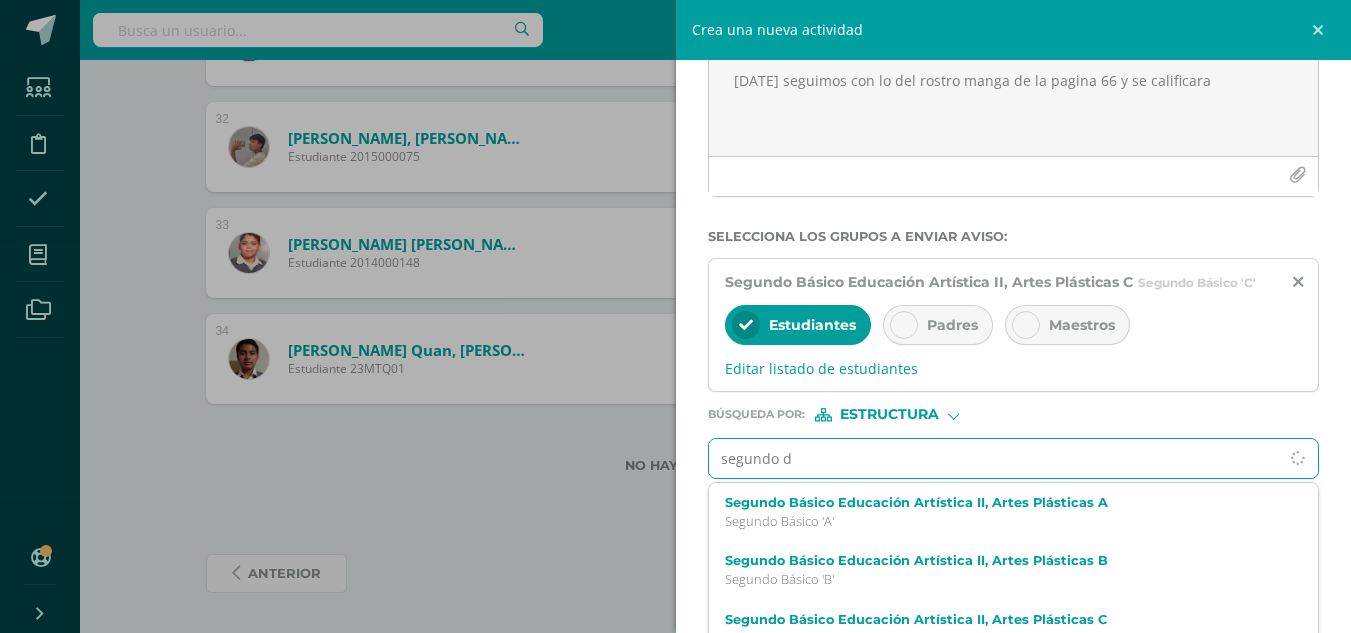 scroll, scrollTop: 223, scrollLeft: 0, axis: vertical 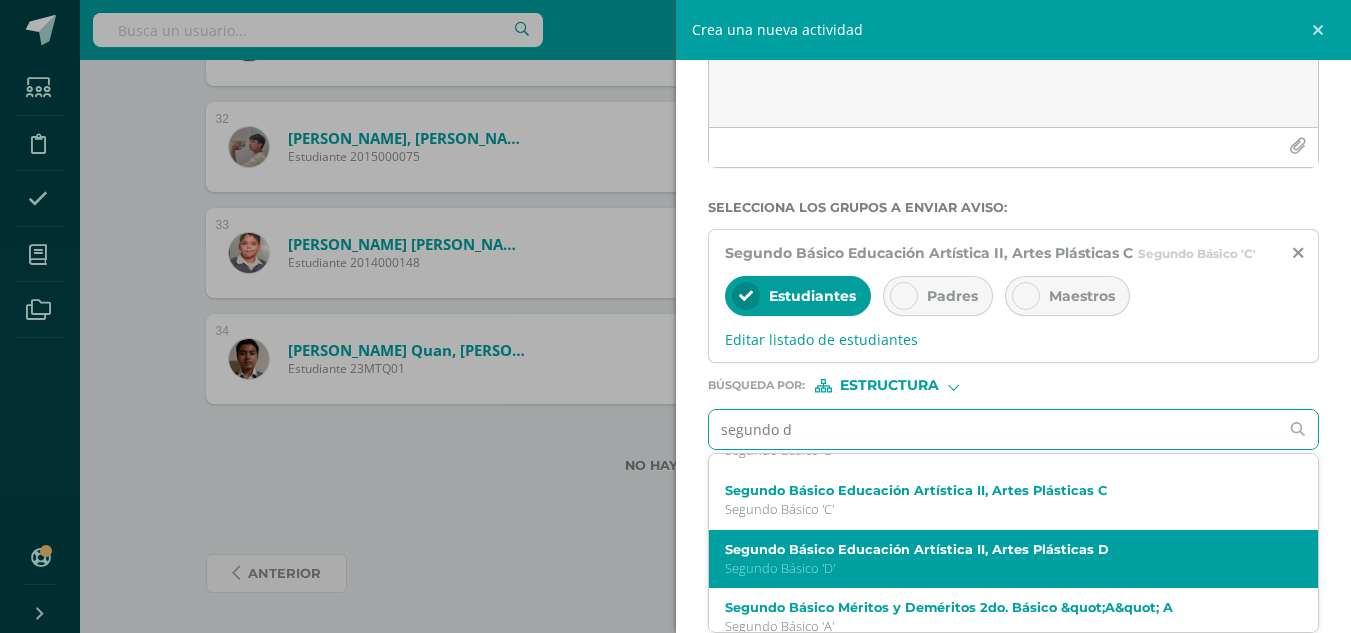 click on "Segundo Básico Educación Artística II, Artes Plásticas D Segundo Básico 'D'" at bounding box center (1014, 559) 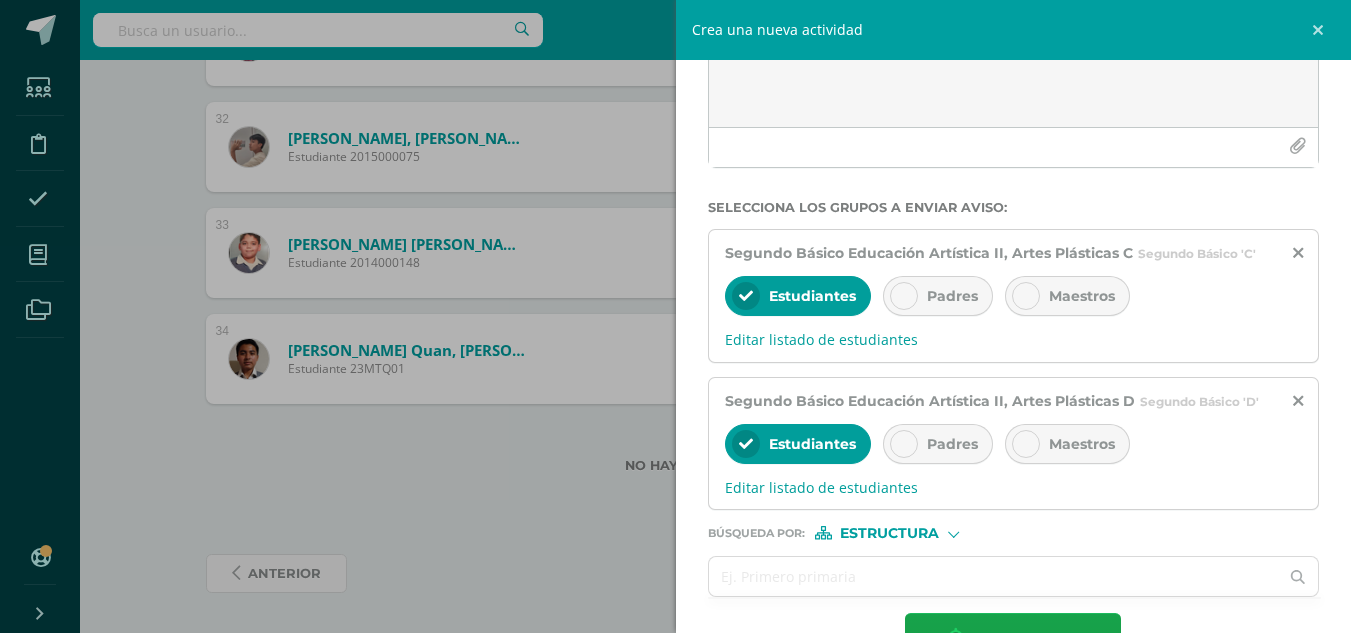 scroll, scrollTop: 0, scrollLeft: 0, axis: both 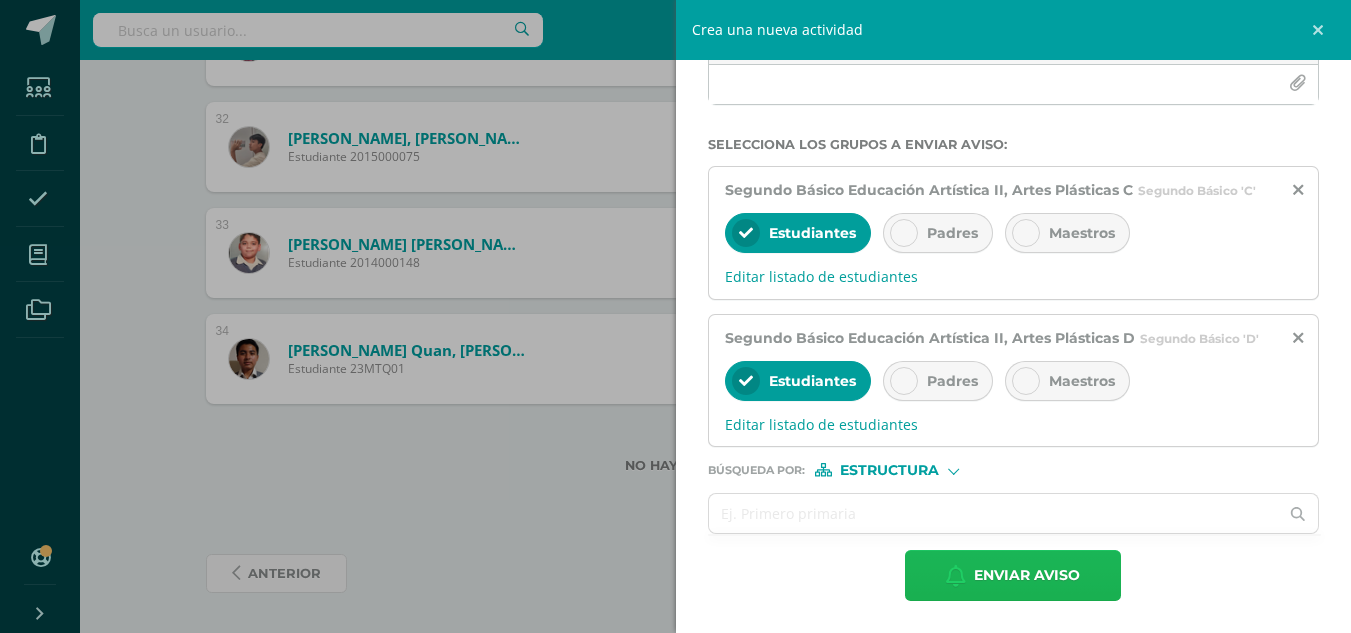 click on "Enviar aviso" at bounding box center (1027, 575) 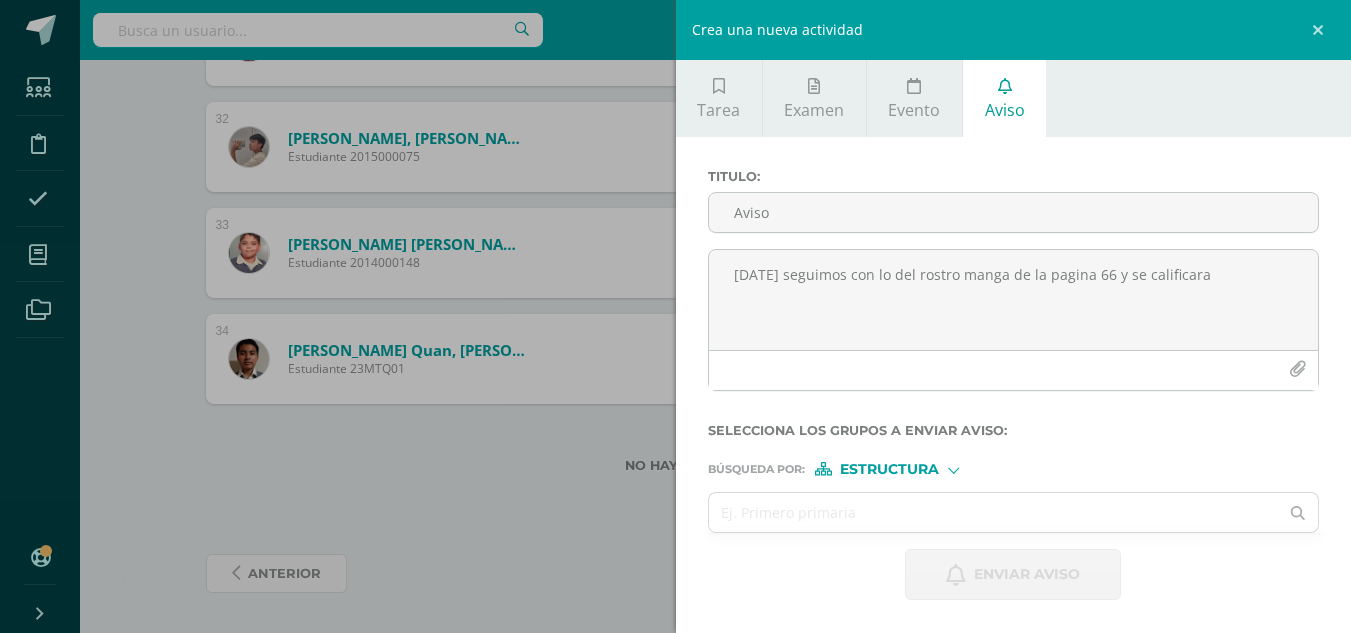 scroll, scrollTop: 0, scrollLeft: 0, axis: both 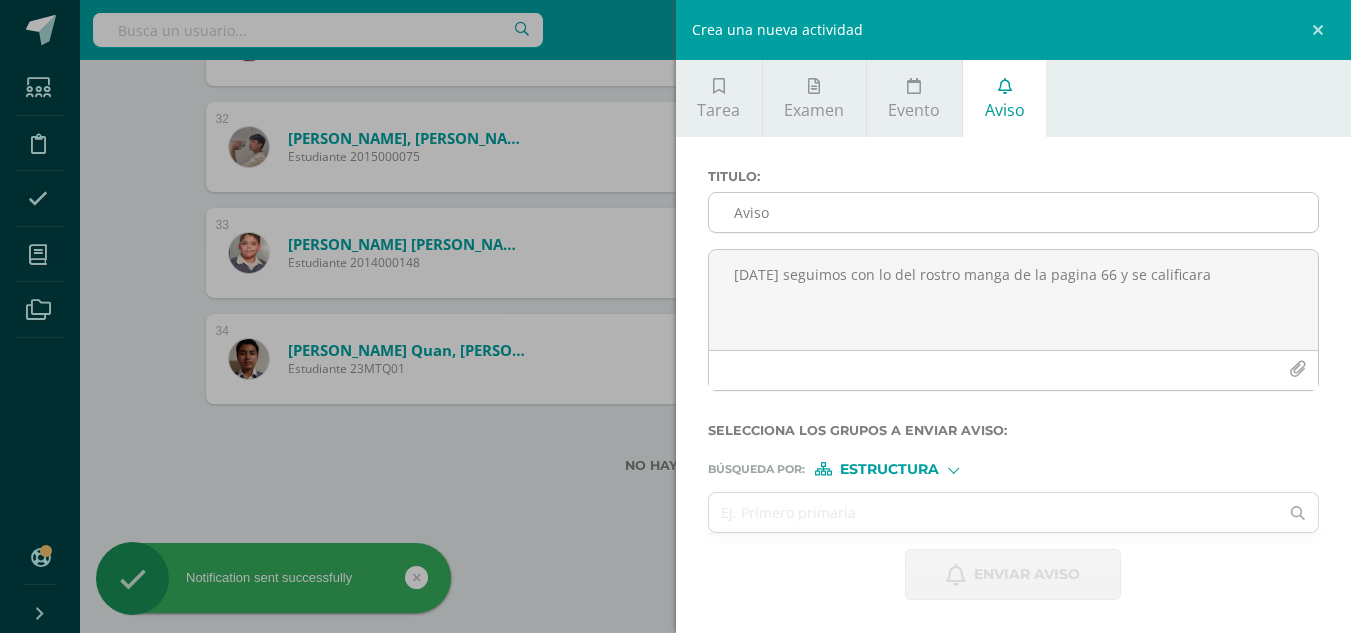 click on "Aviso" at bounding box center (1014, 212) 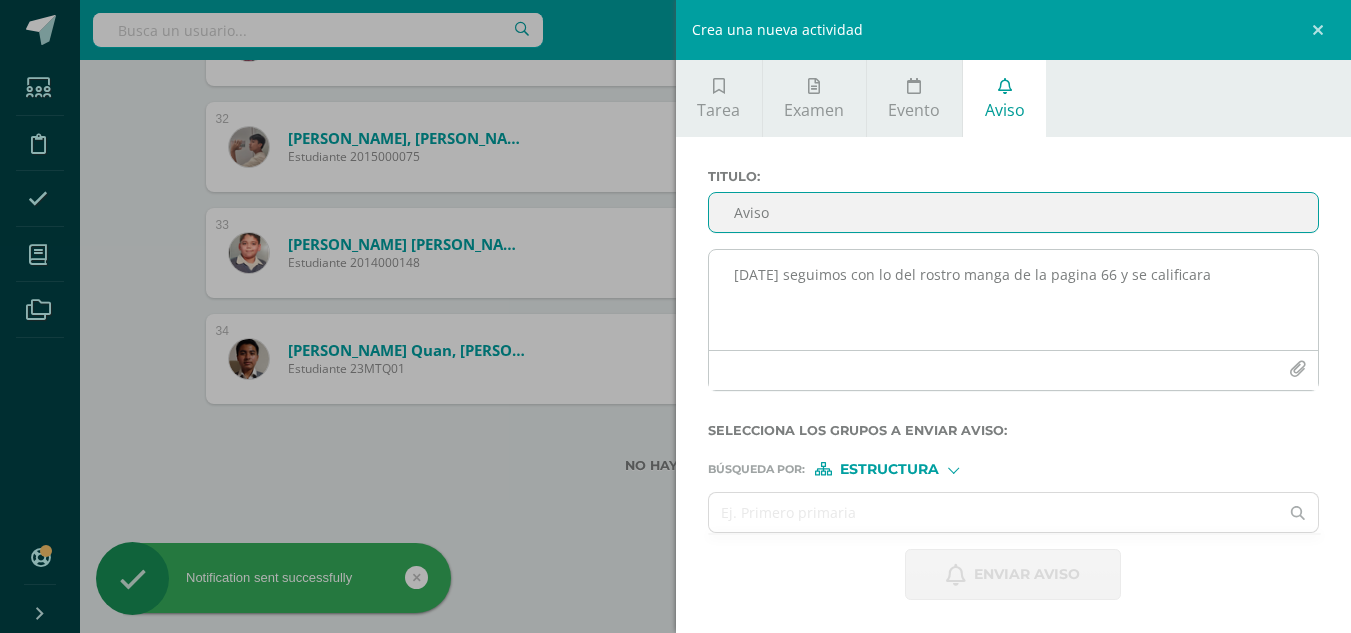 type on "Aviso" 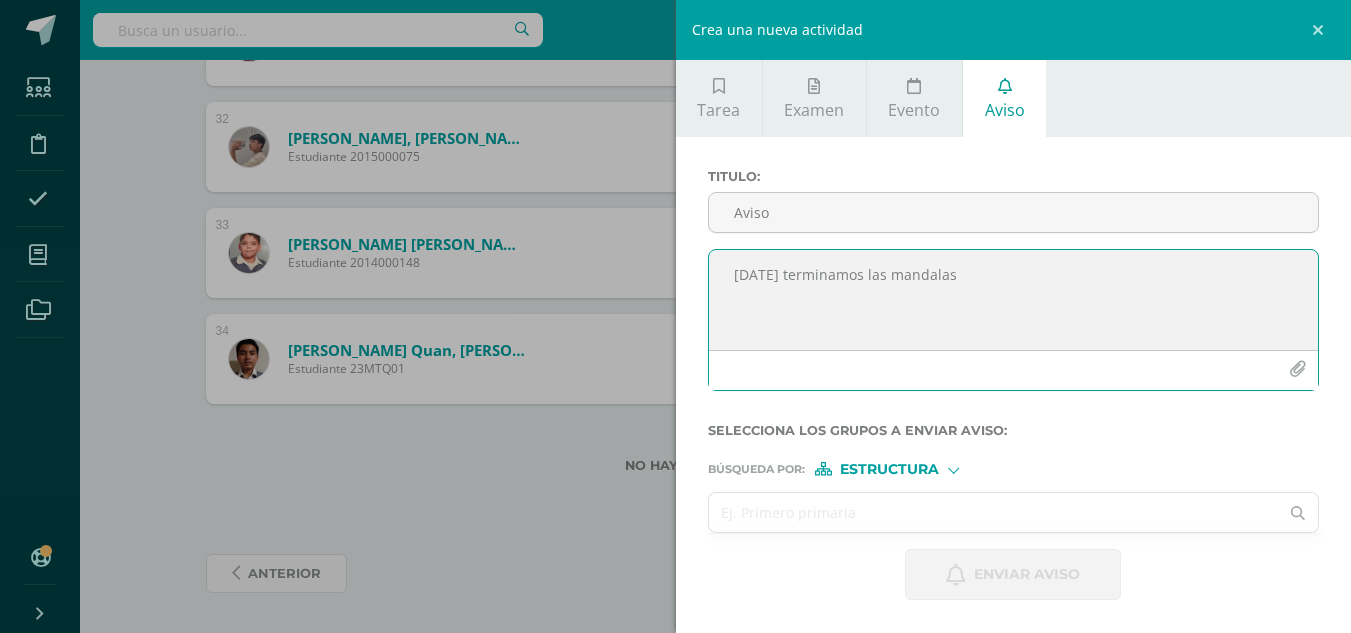 type on "Mañana terminamos las mandalas" 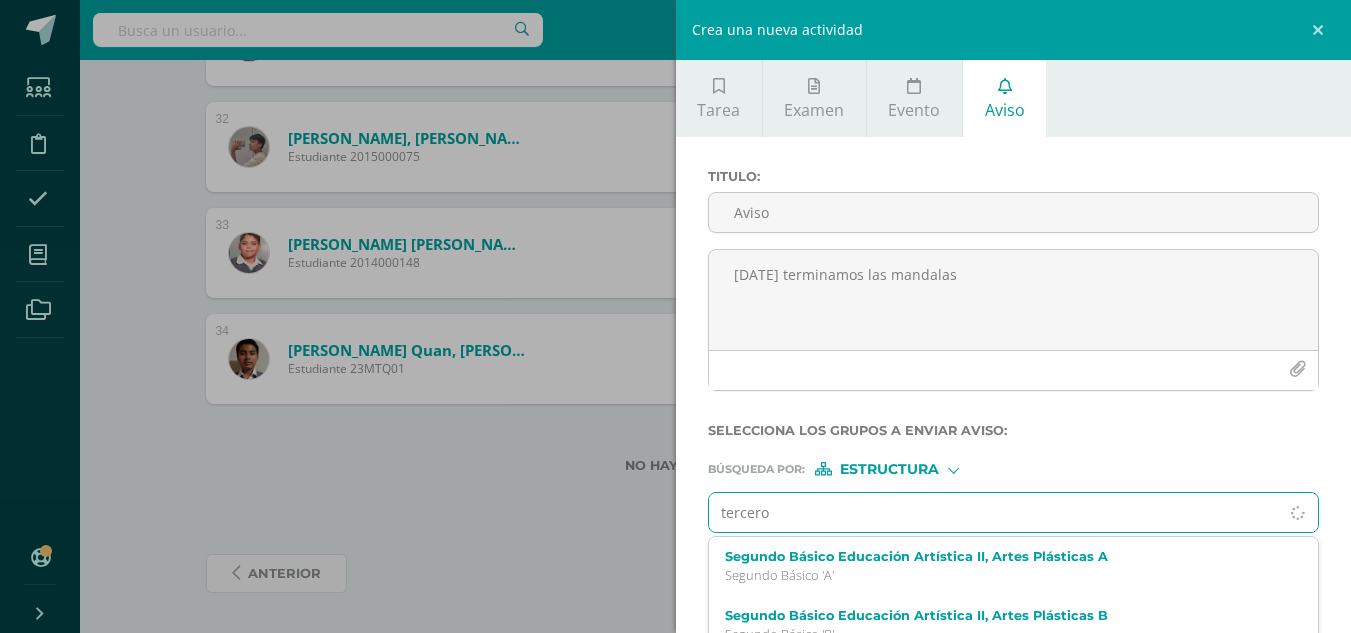 type on "tercero B" 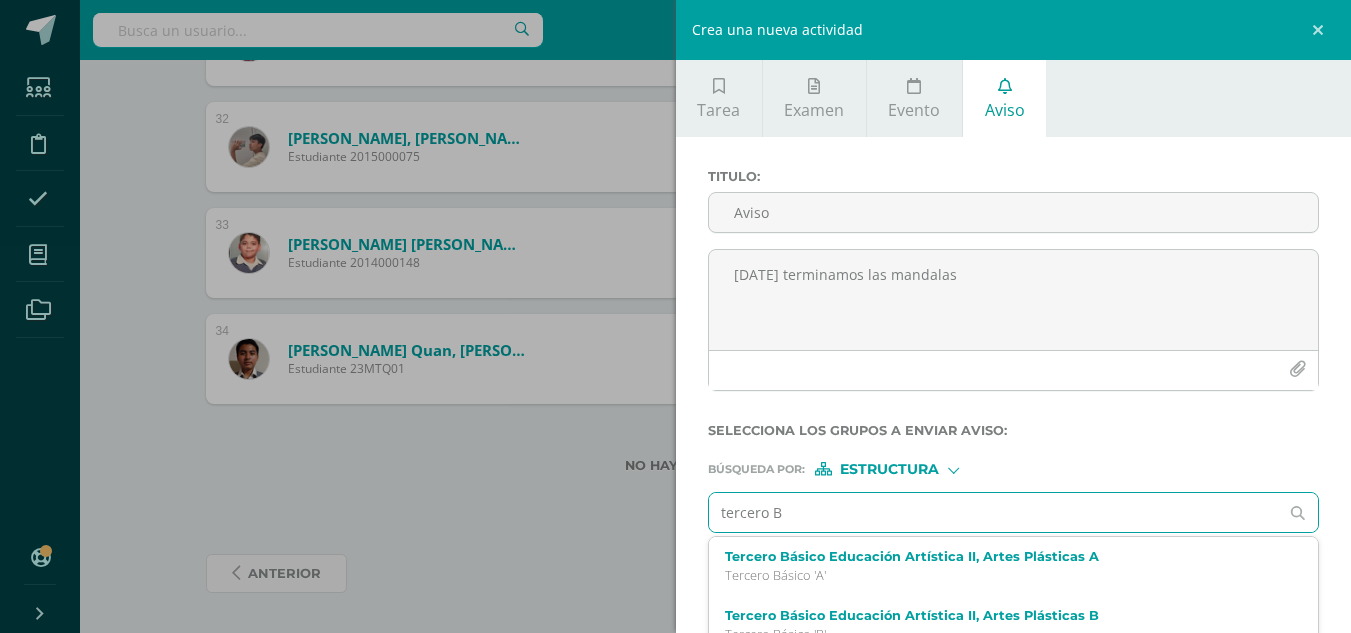 scroll, scrollTop: 83, scrollLeft: 0, axis: vertical 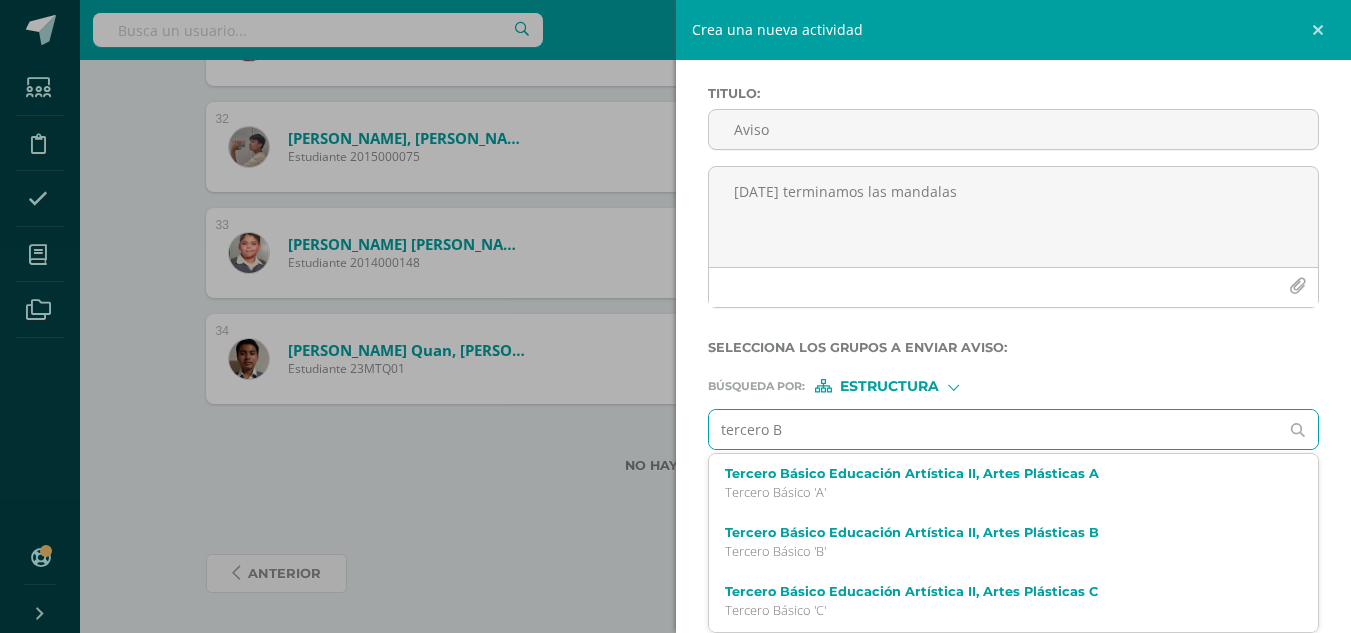 click on "Tercero Básico Educación Artística II, Artes Plásticas B" at bounding box center [1001, 532] 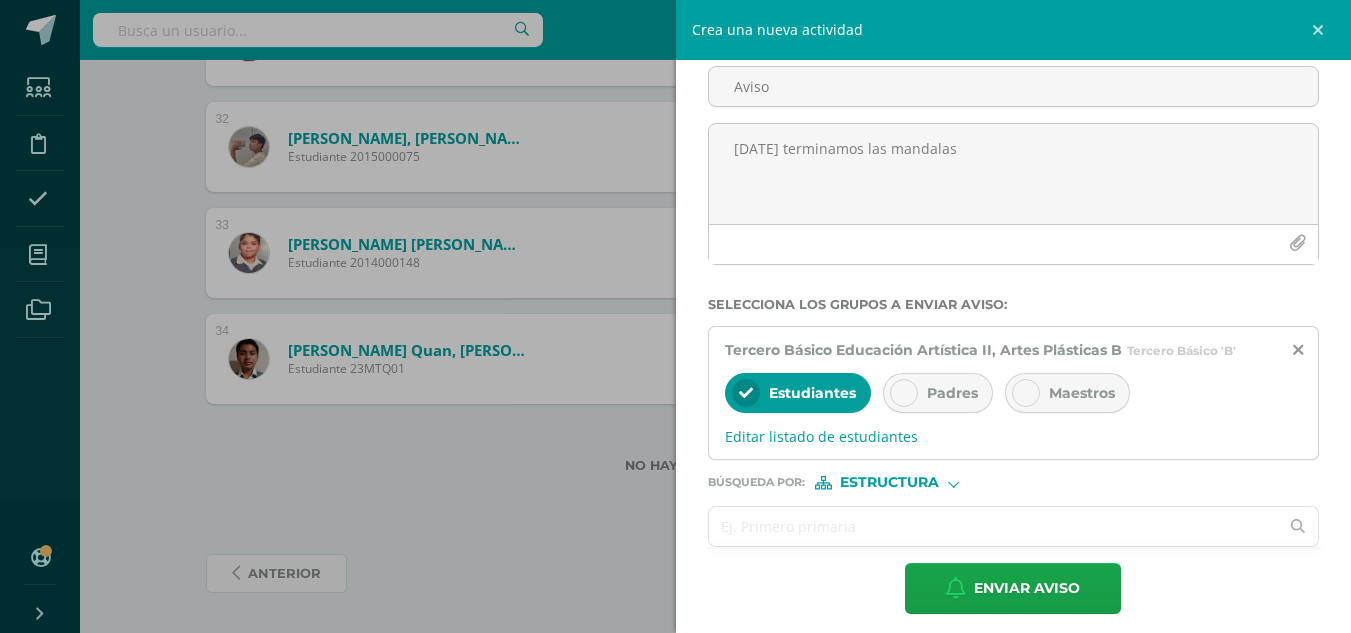 scroll, scrollTop: 139, scrollLeft: 0, axis: vertical 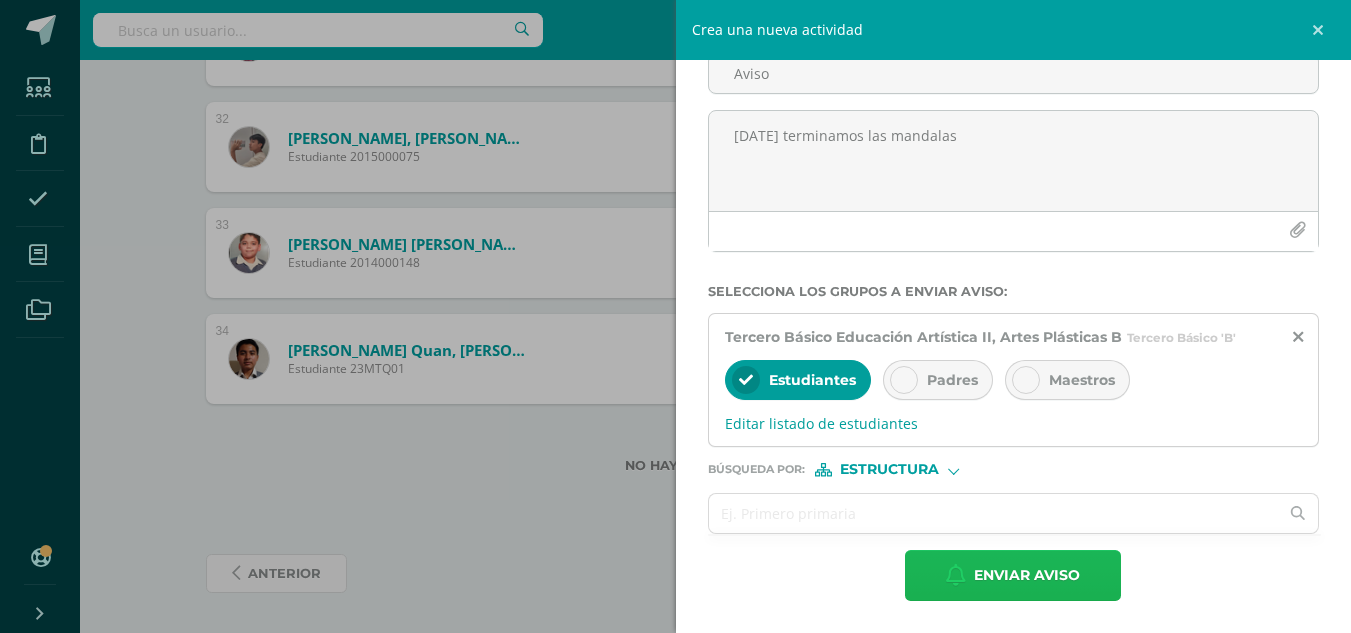click on "Enviar aviso" at bounding box center [1027, 575] 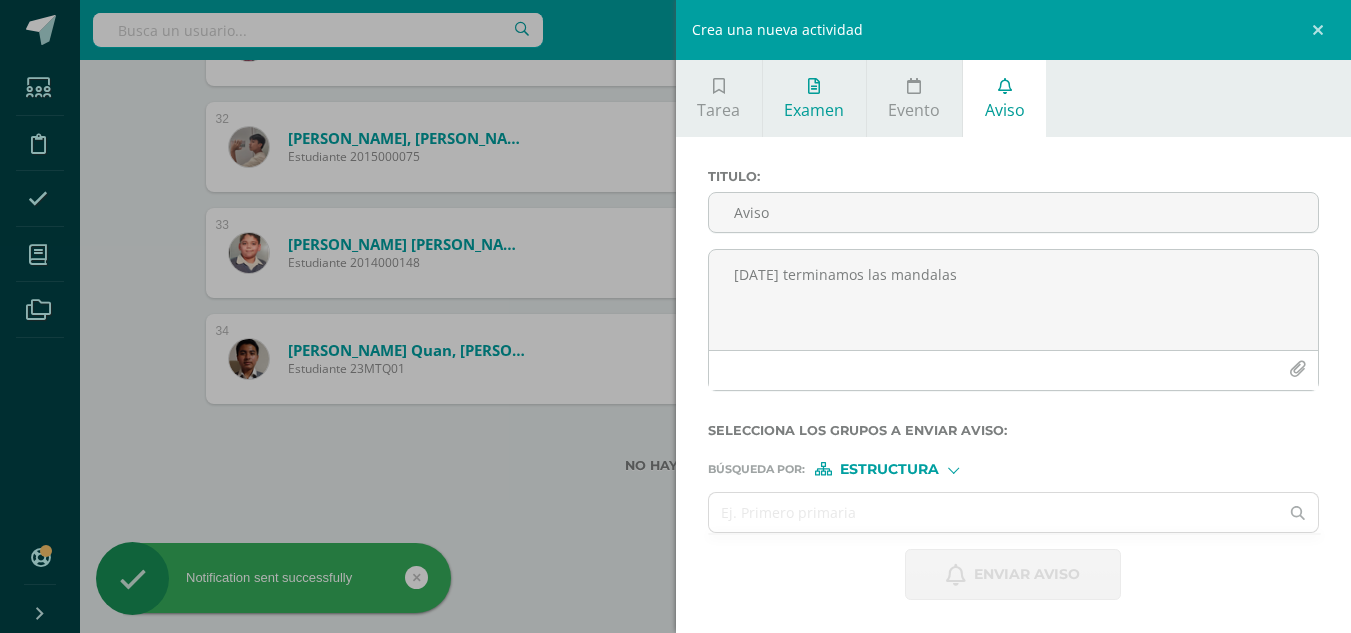 scroll, scrollTop: 0, scrollLeft: 0, axis: both 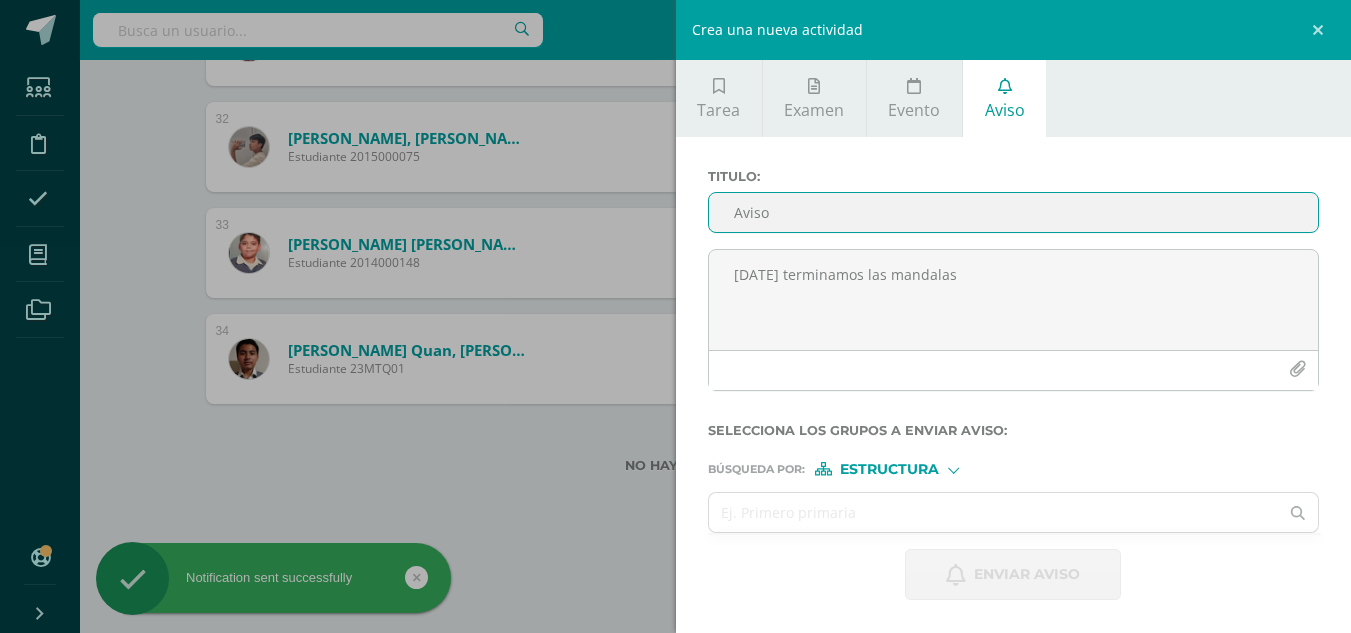 click on "Aviso" at bounding box center [1014, 212] 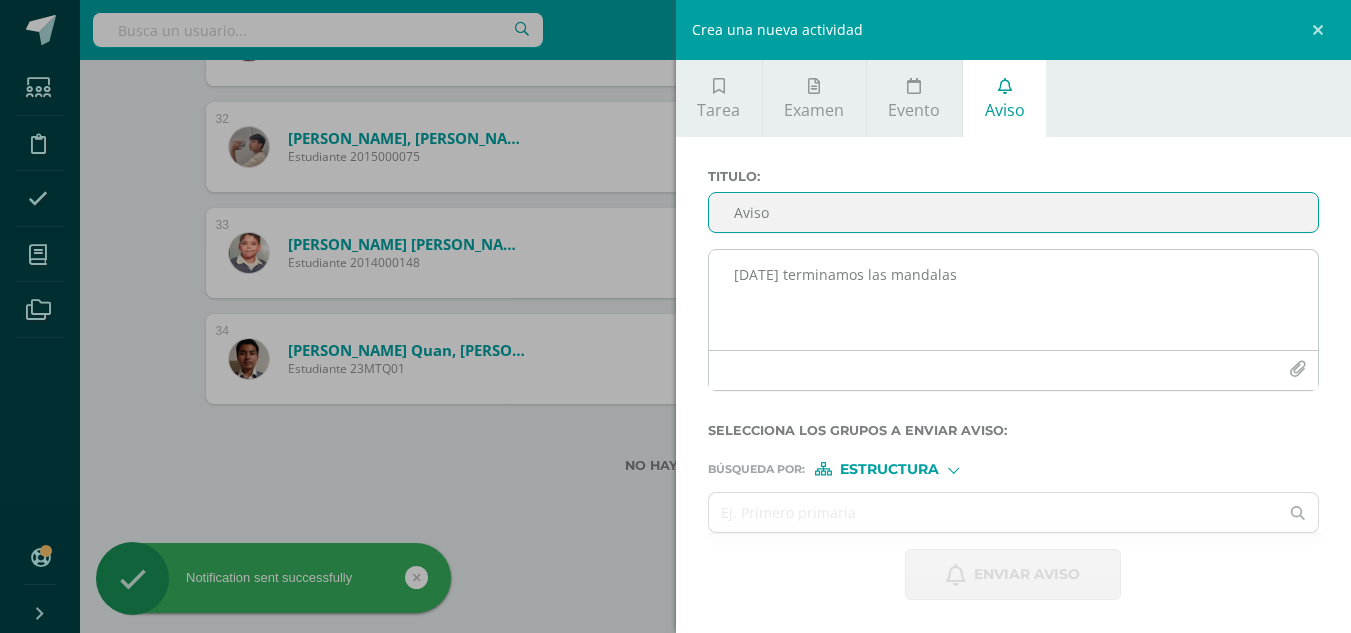 type on "Aviso" 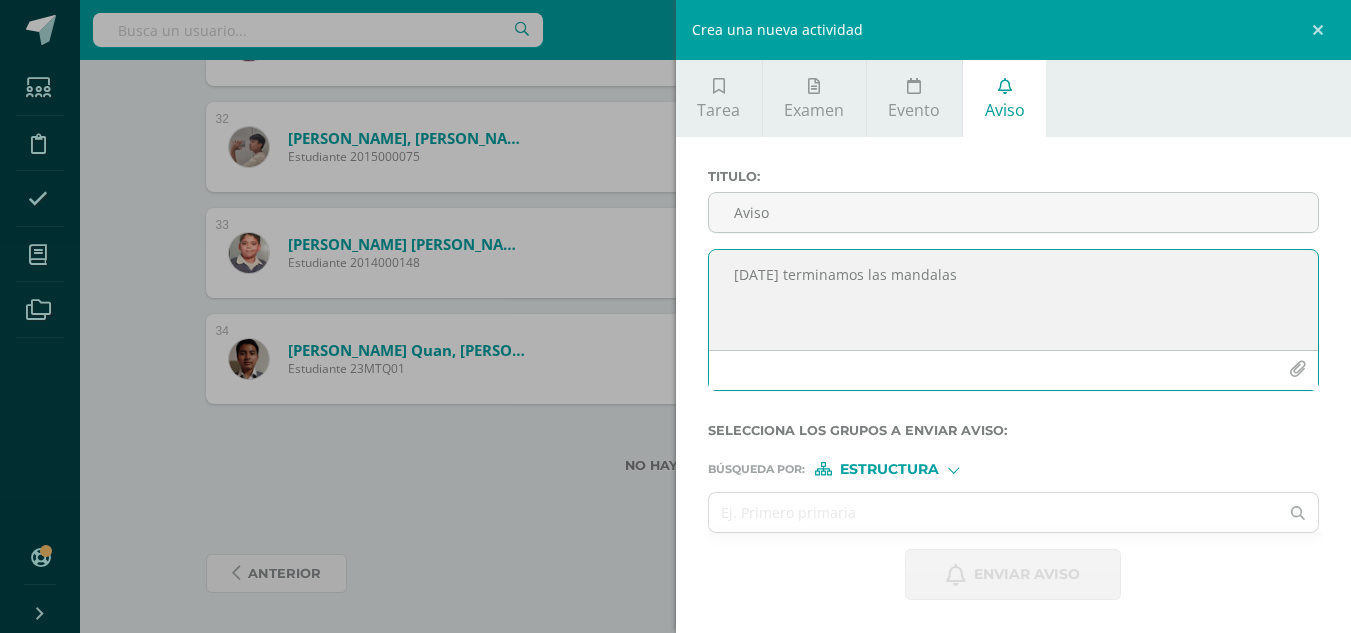 click on "Mañana terminamos las mandalas" at bounding box center [1014, 300] 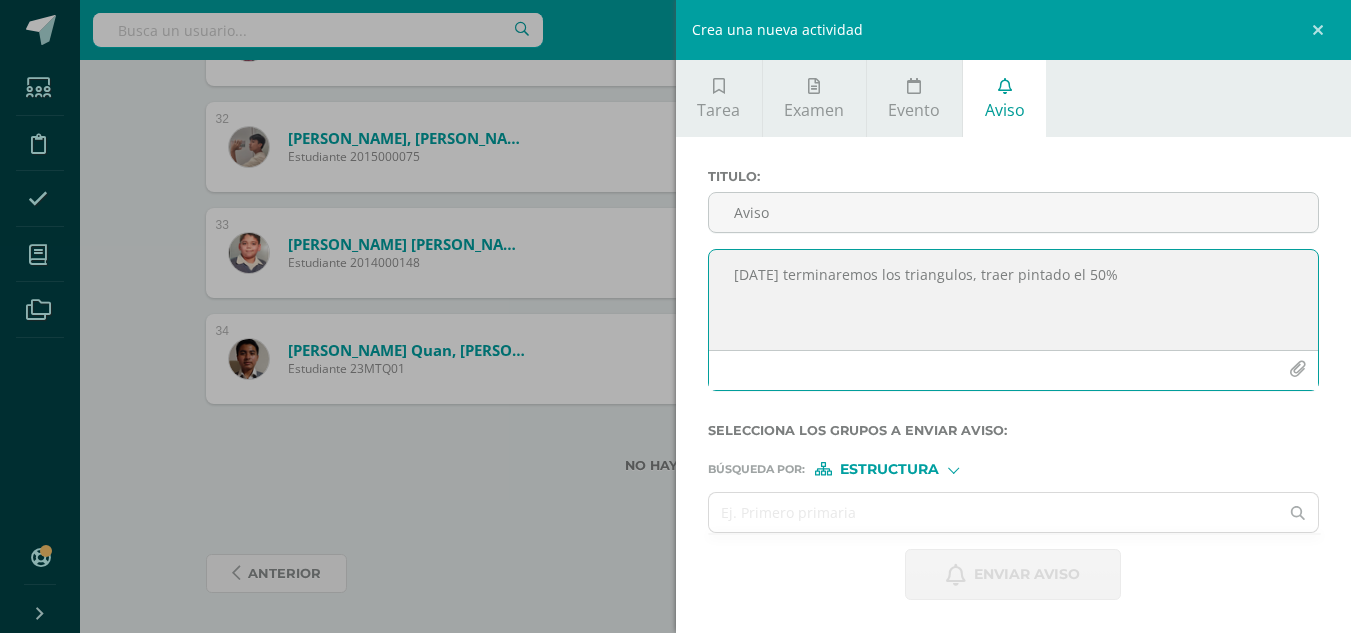 type on "mañana terminaremos los triangulos, traer pintado el 50%" 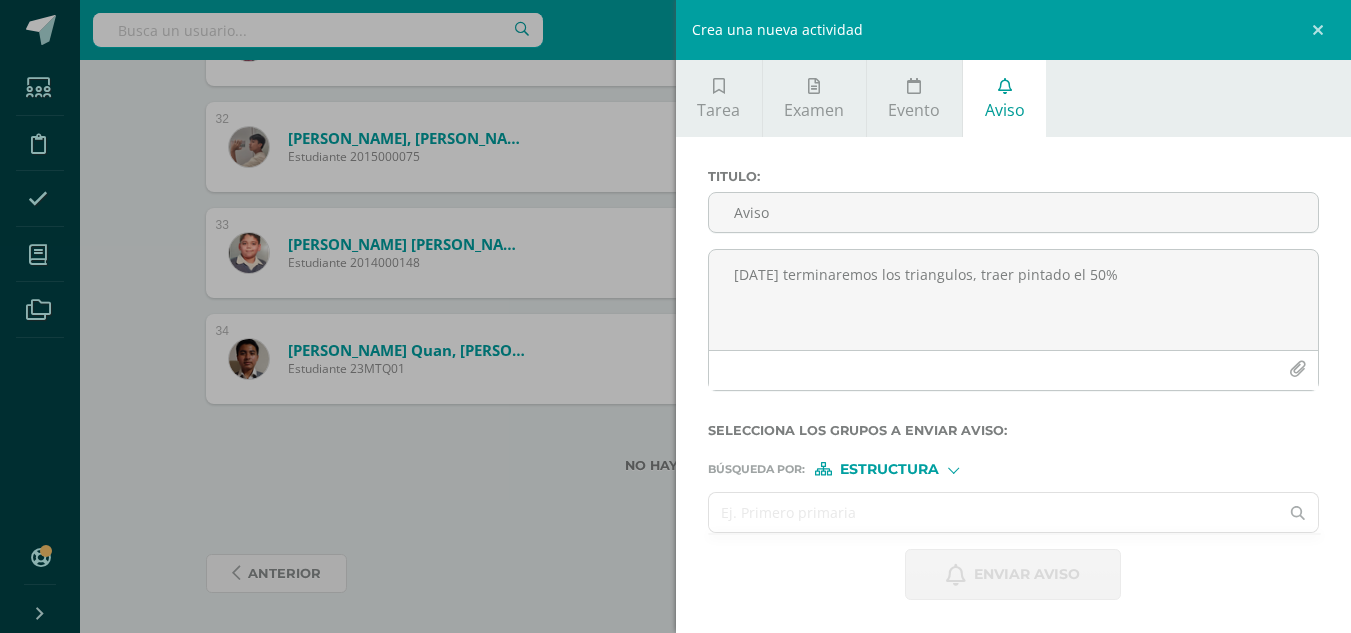 click at bounding box center [994, 512] 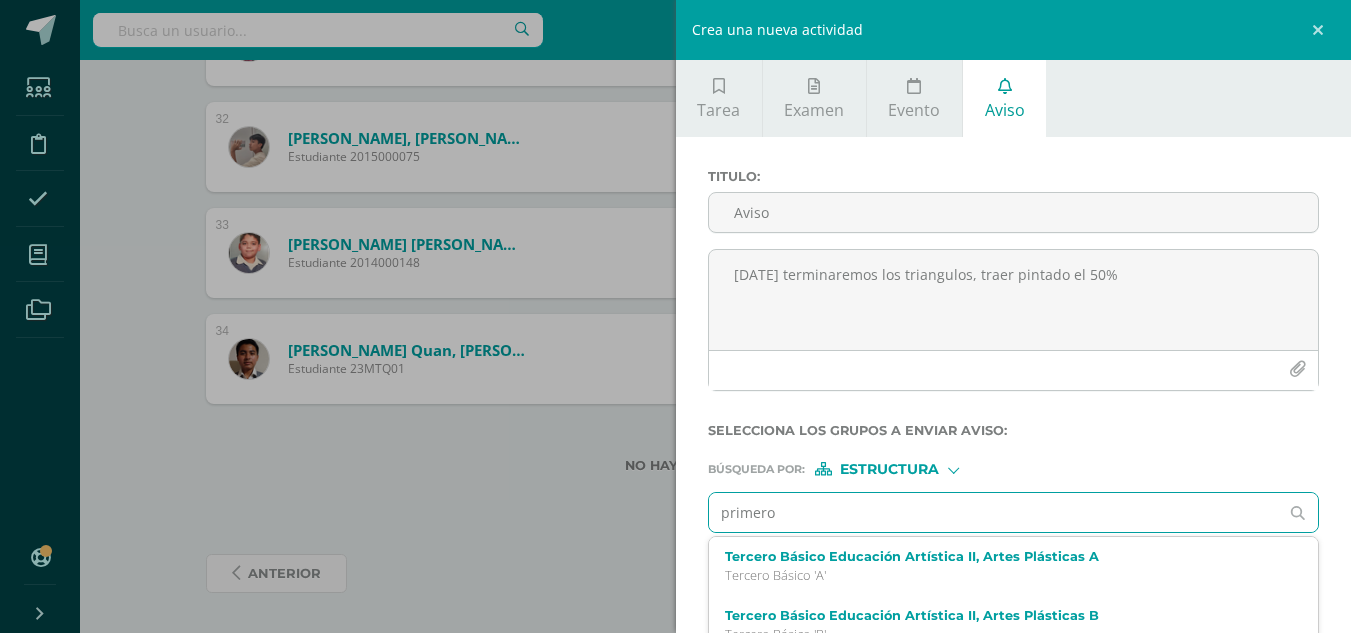 type on "primero e" 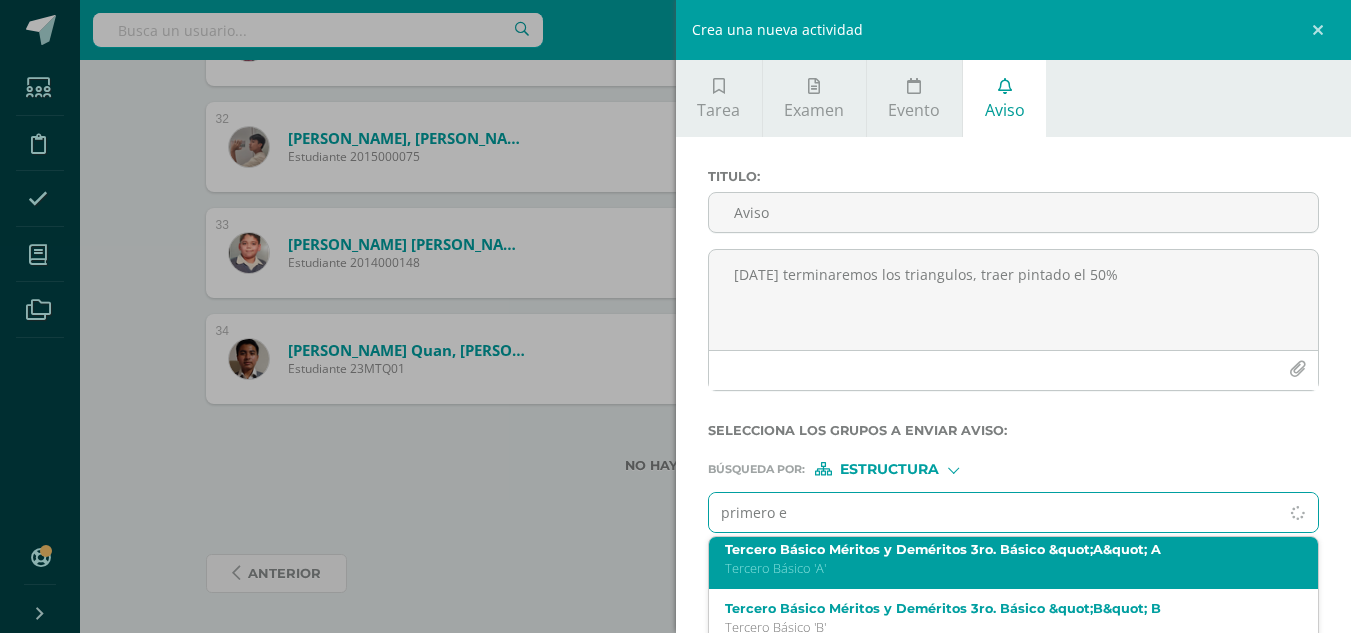 scroll, scrollTop: 49, scrollLeft: 0, axis: vertical 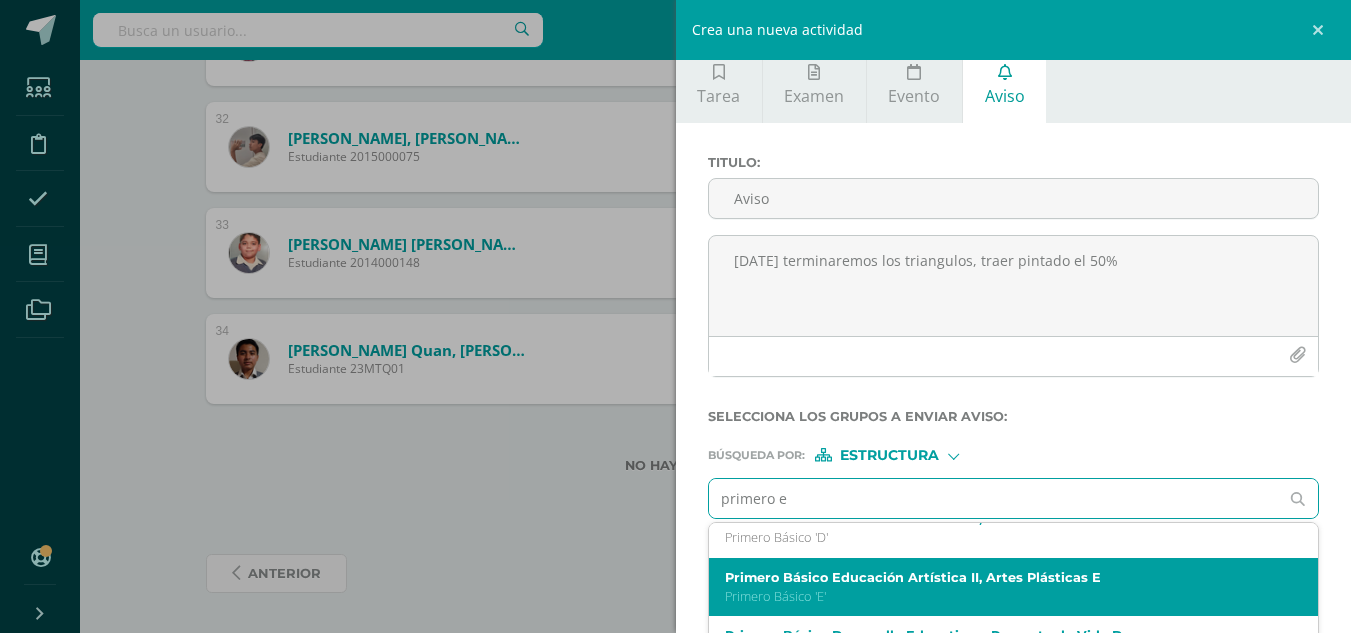 click on "Primero Básico Educación Artística II, Artes Plásticas E" at bounding box center [1001, 577] 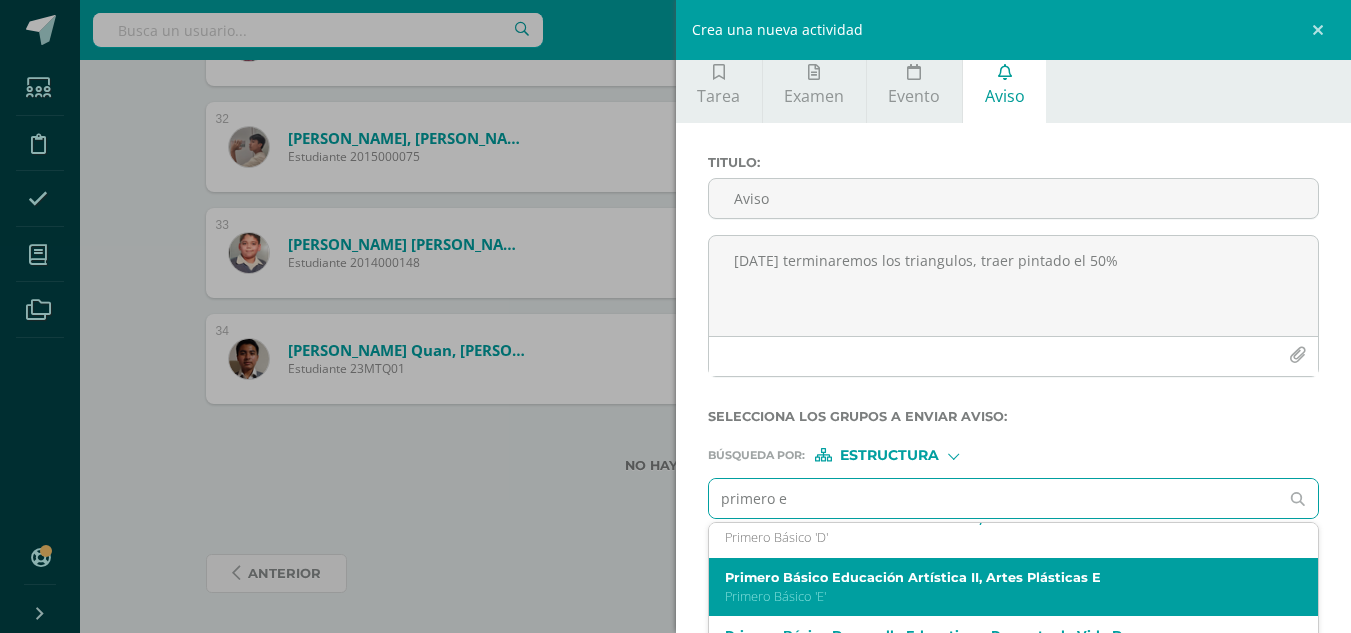 scroll, scrollTop: 0, scrollLeft: 0, axis: both 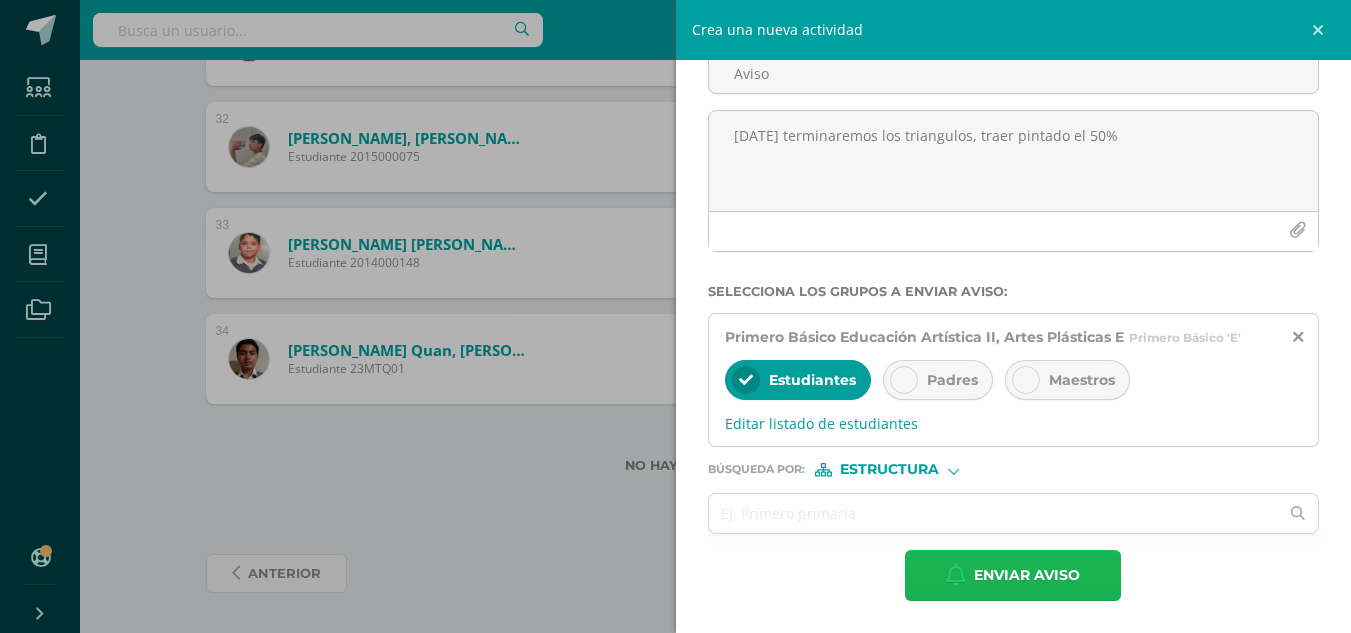 click on "Enviar aviso" at bounding box center (1027, 575) 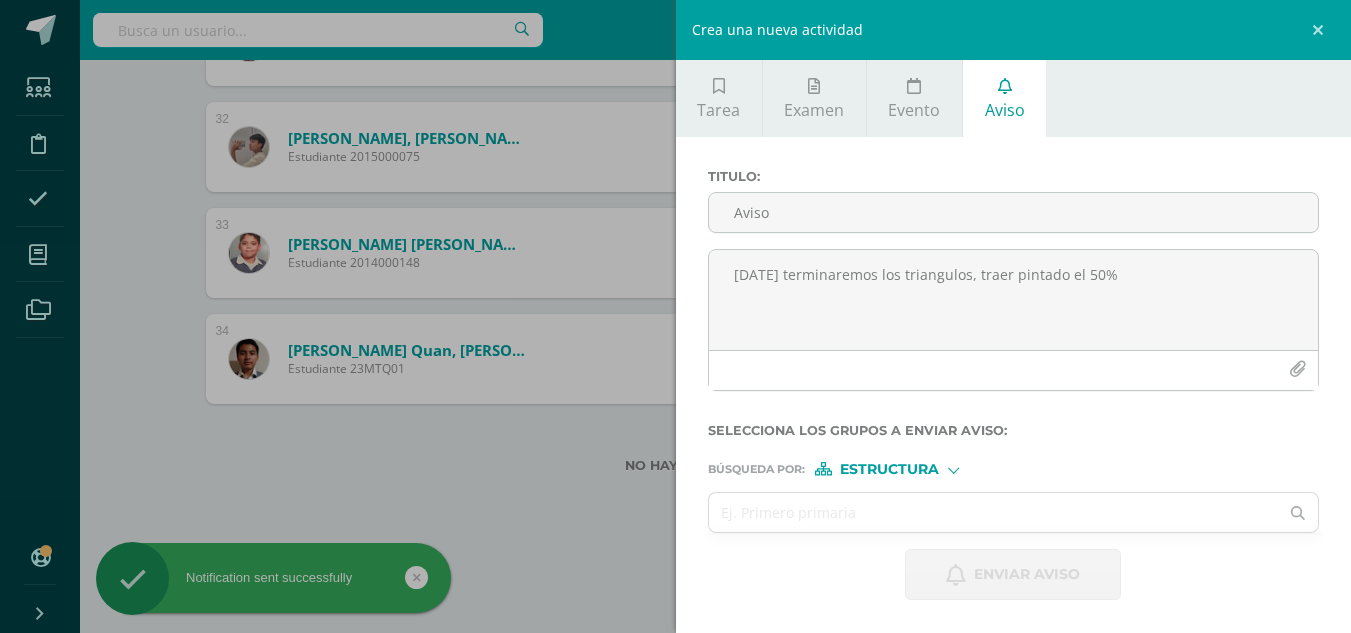 scroll, scrollTop: 0, scrollLeft: 0, axis: both 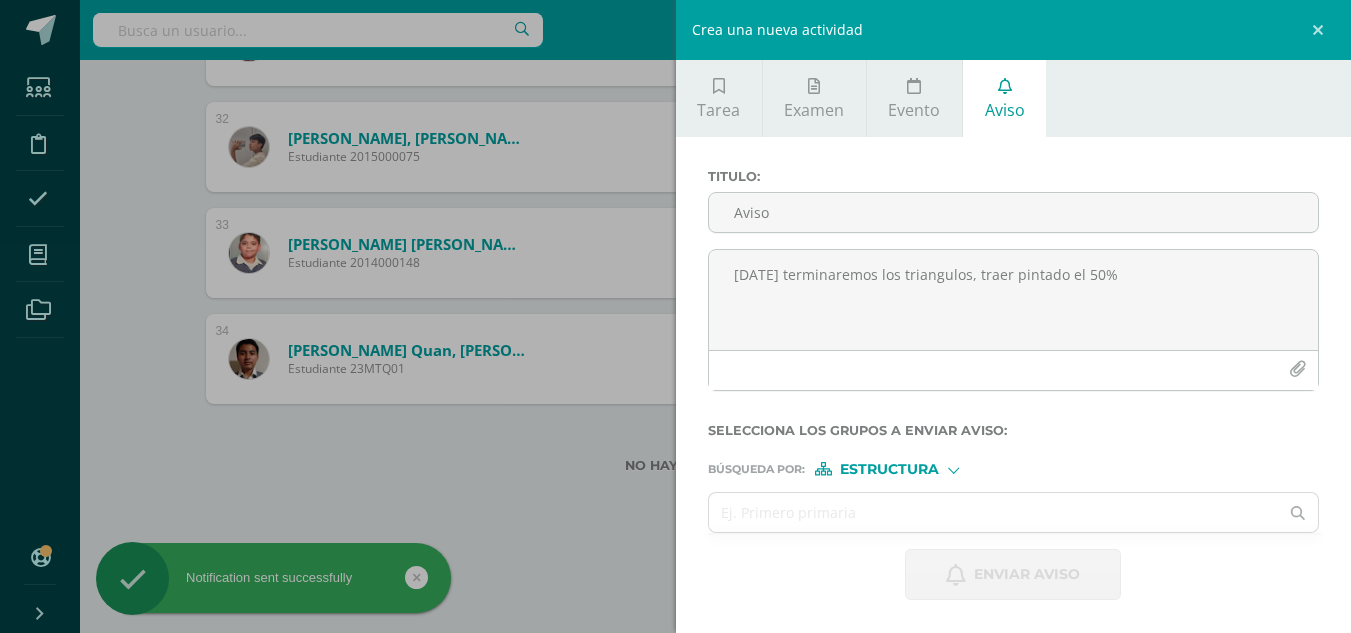 click on "Crea una nueva actividad
Tarea Examen Evento Aviso Título: Valor: 100.0 Fecha: 2025-07-10 20:00:00 La tarea se asignará a:
Educación Artística II, Artes Plásticas 'B'
Tercero Básico
Desarrollo Educativo y Proyecto de Vida 'D'
Educación Artística II, Artes Plásticas 'A'
Educación Artística II, Artes Plásticas 'B'
Educación Artística II, Artes Plásticas 'C'
Educación Artística II, Artes Plásticas 'D'
Educación Artística II, Artes Plásticas 'E'
Méritos y Deméritos 1ro. Básico "A" 'A'
Méritos y Deméritos 1ro. Básico "B" 'B'
Méritos y Deméritos 1ro. Básico "C" 'C'
Mo" at bounding box center [675, 316] 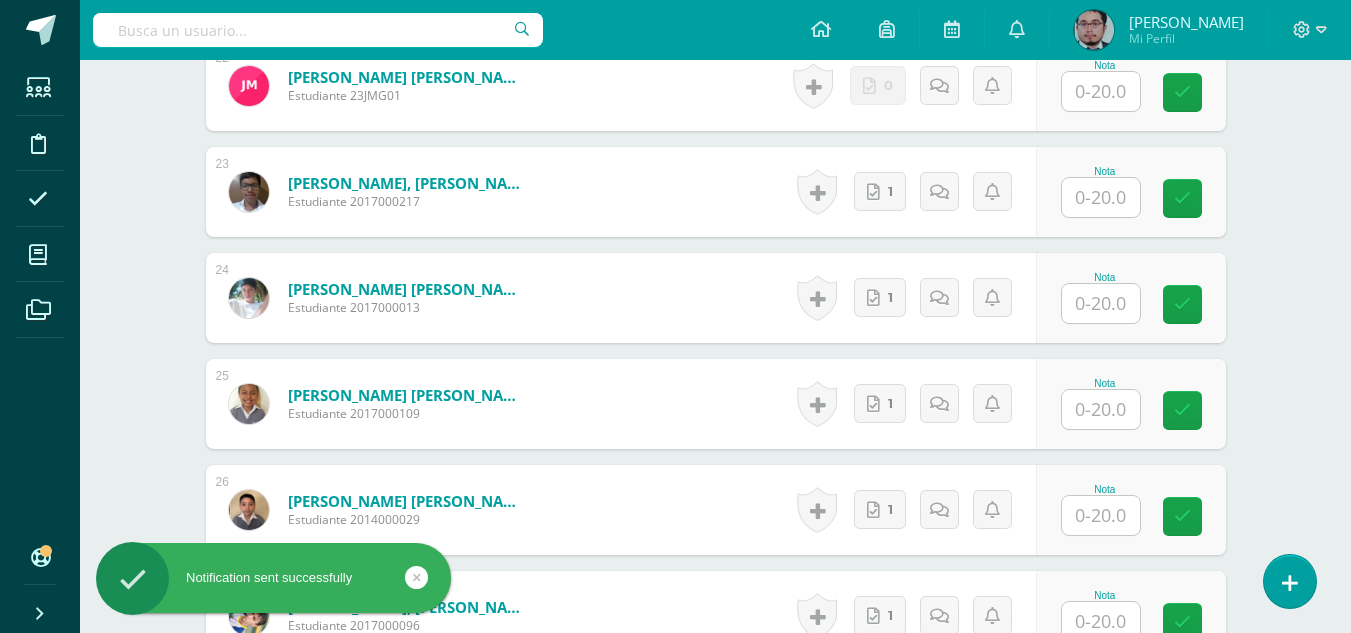 scroll, scrollTop: 2698, scrollLeft: 0, axis: vertical 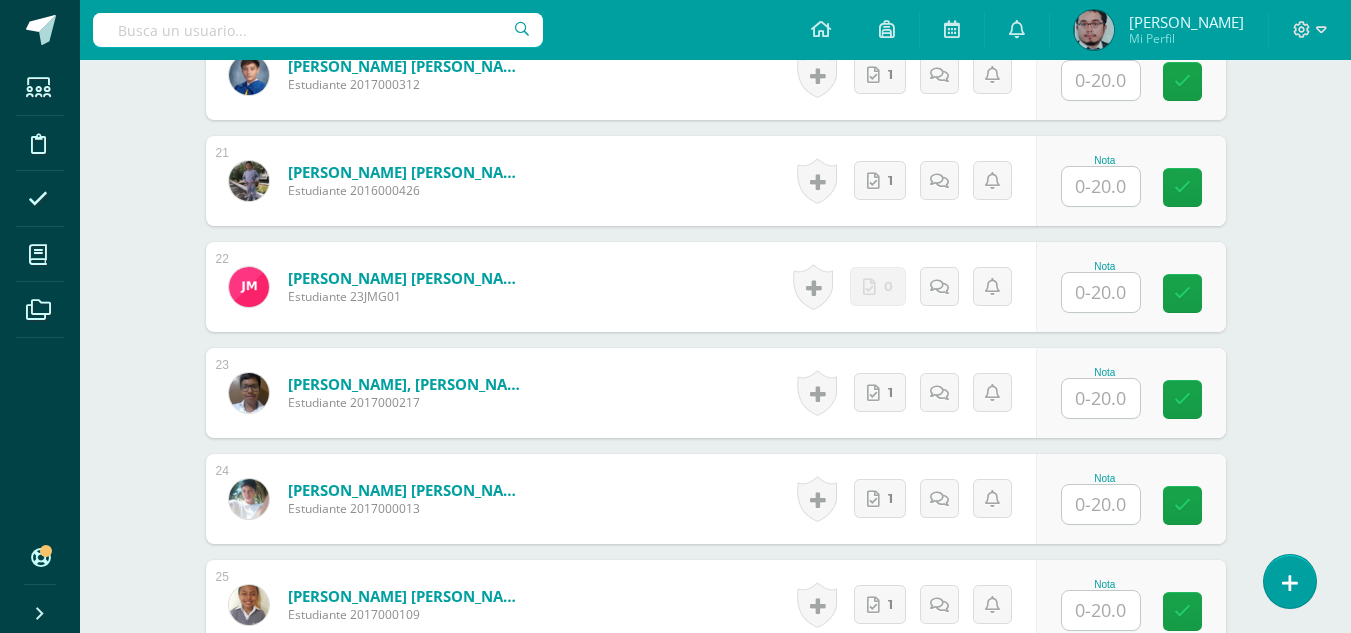 click on "1
Aballí Pérez, José Rodrigo
Estudiante  2015000165
Nota
0
Logros
N/A" at bounding box center (716, -190) 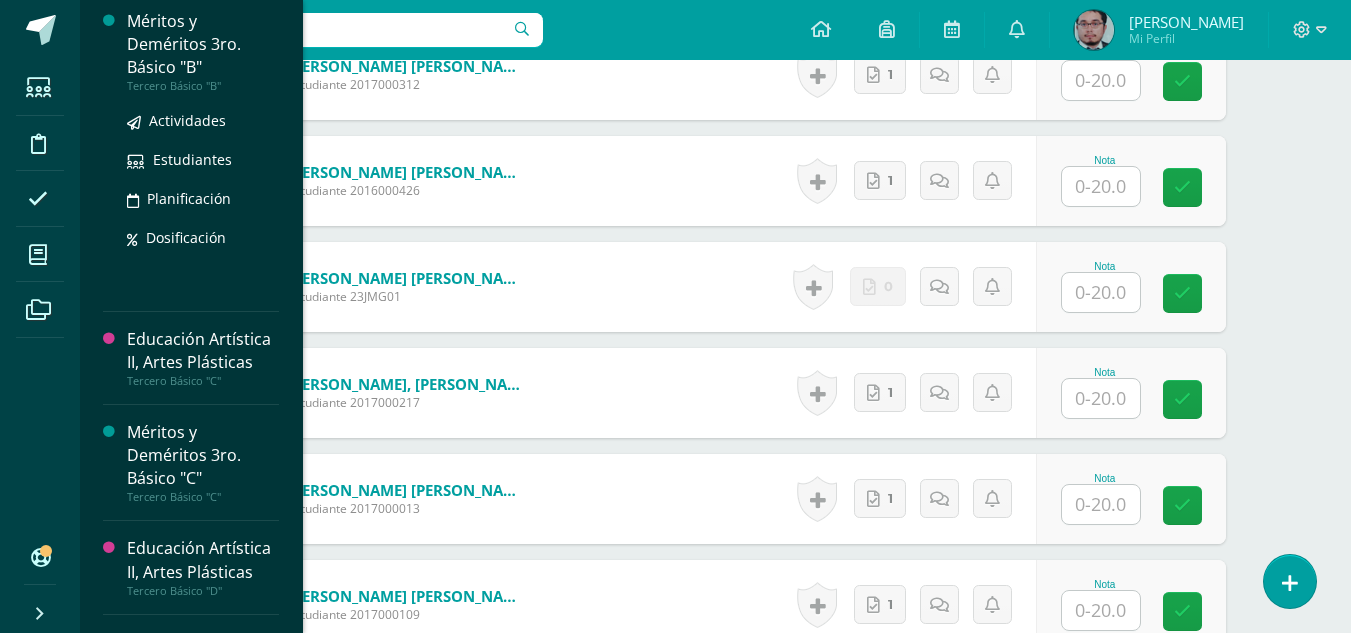 scroll, scrollTop: 2409, scrollLeft: 0, axis: vertical 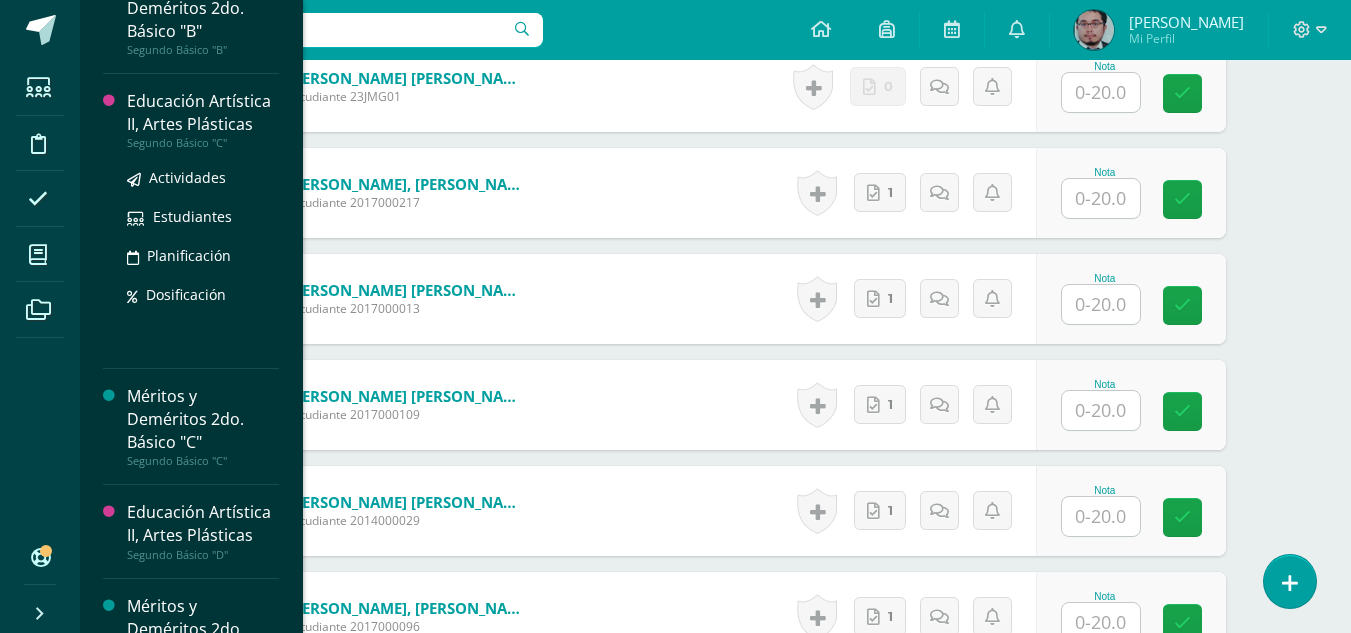 click on "Educación Artística II, Artes Plásticas" at bounding box center (203, 113) 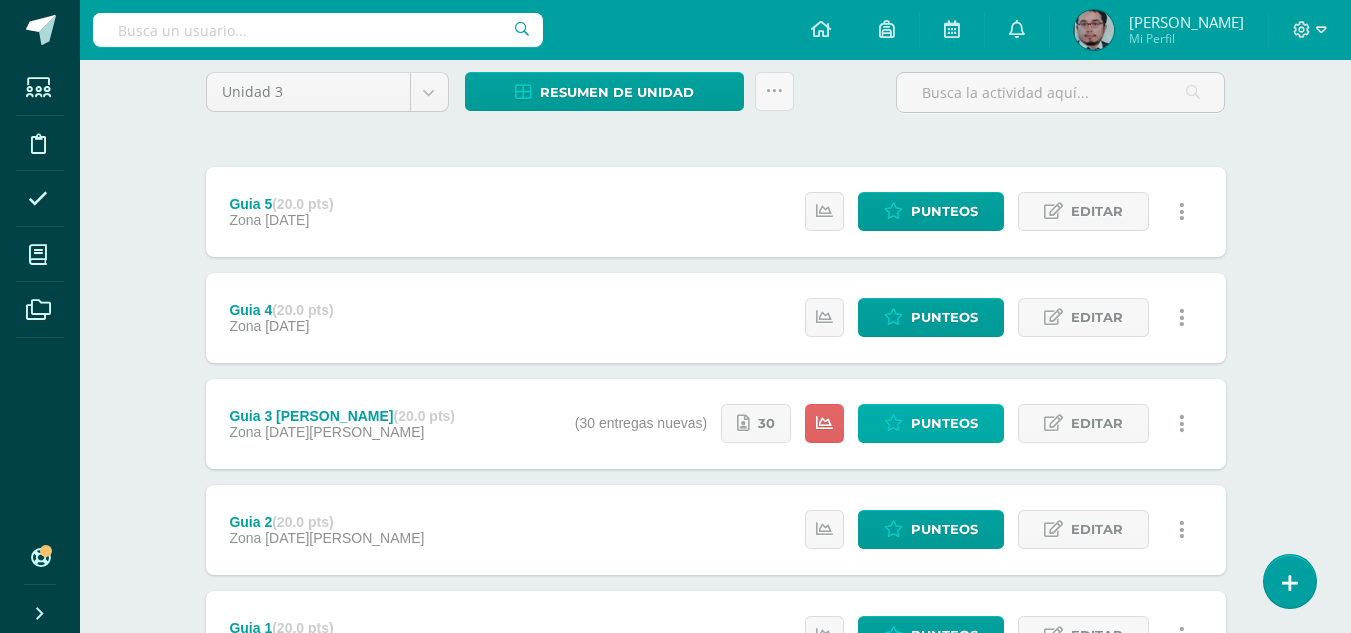 scroll, scrollTop: 200, scrollLeft: 0, axis: vertical 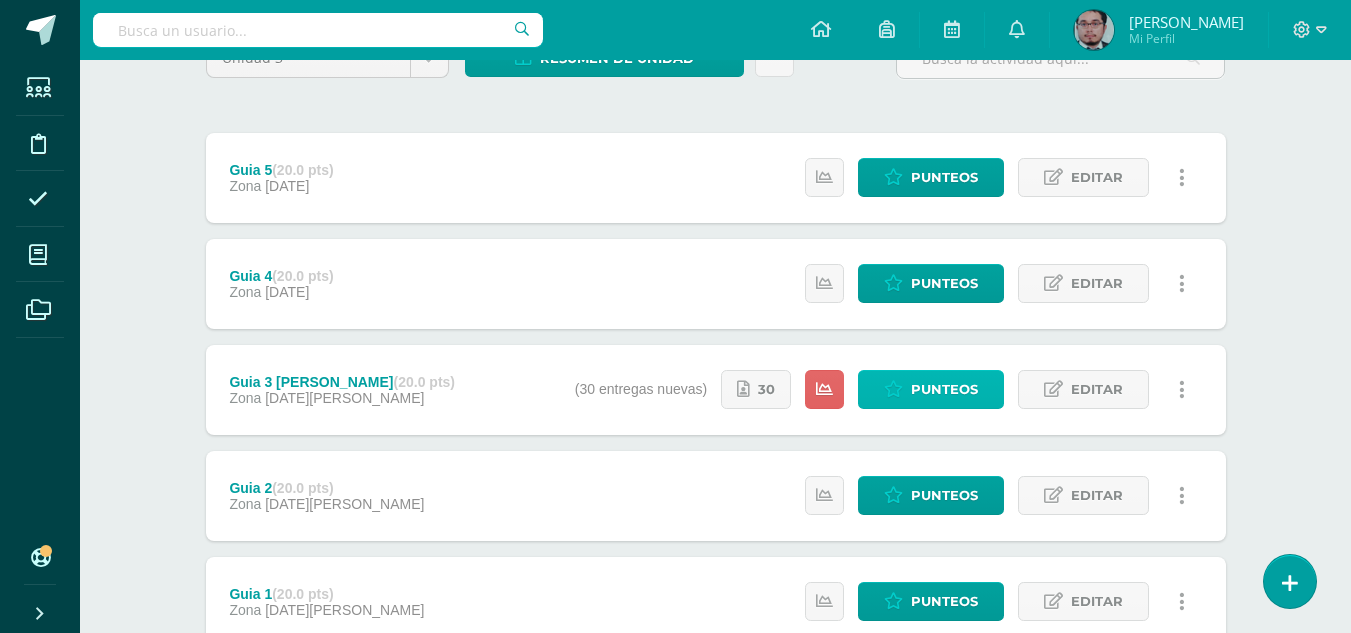 click on "Punteos" at bounding box center (944, 389) 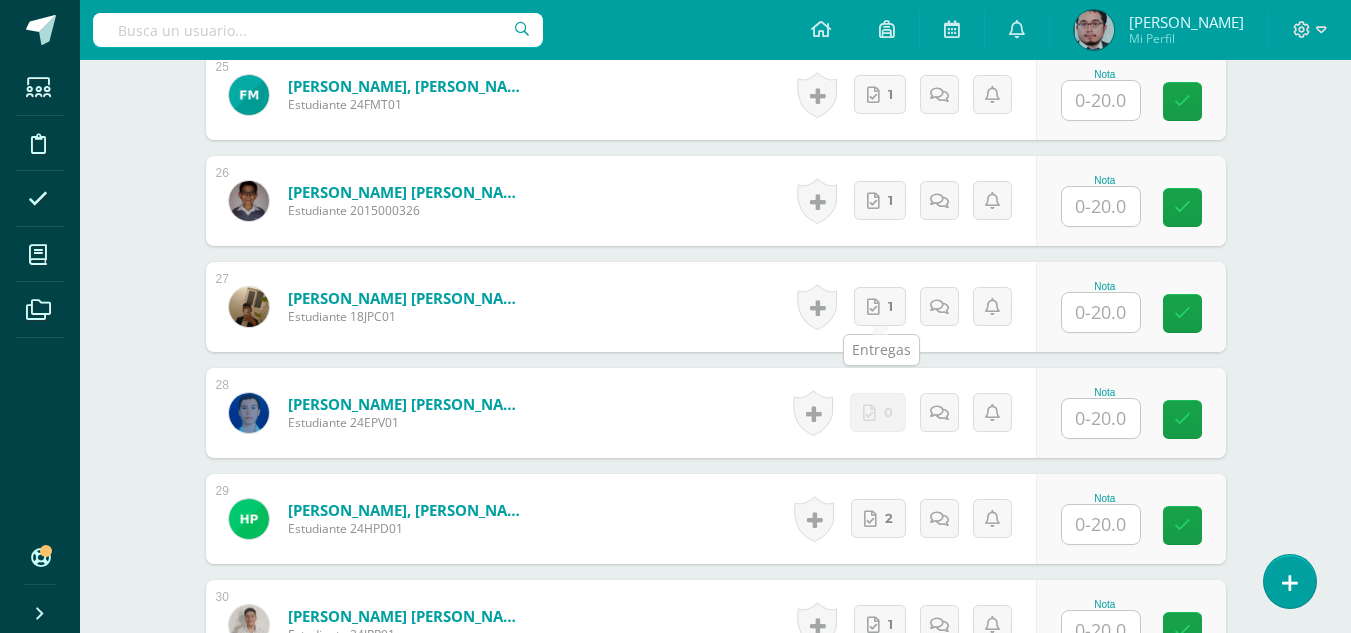 scroll, scrollTop: 3190, scrollLeft: 0, axis: vertical 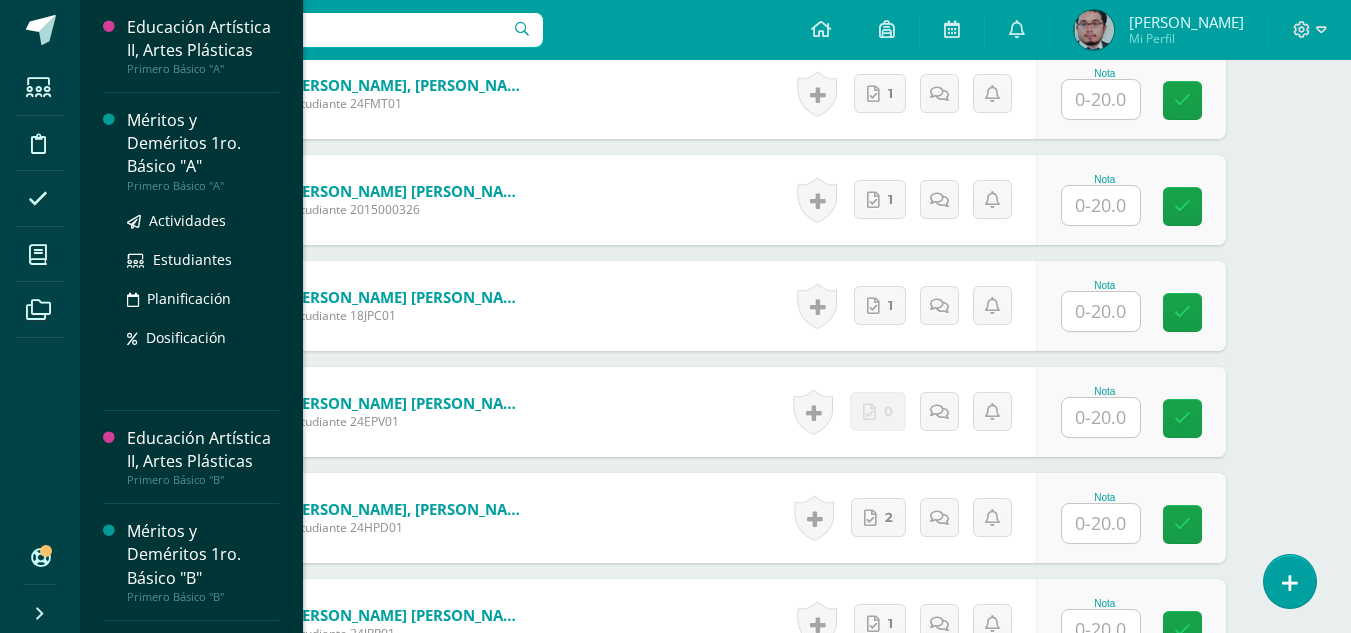 click on "Méritos y Deméritos 1ro. Básico "A"" at bounding box center [203, 143] 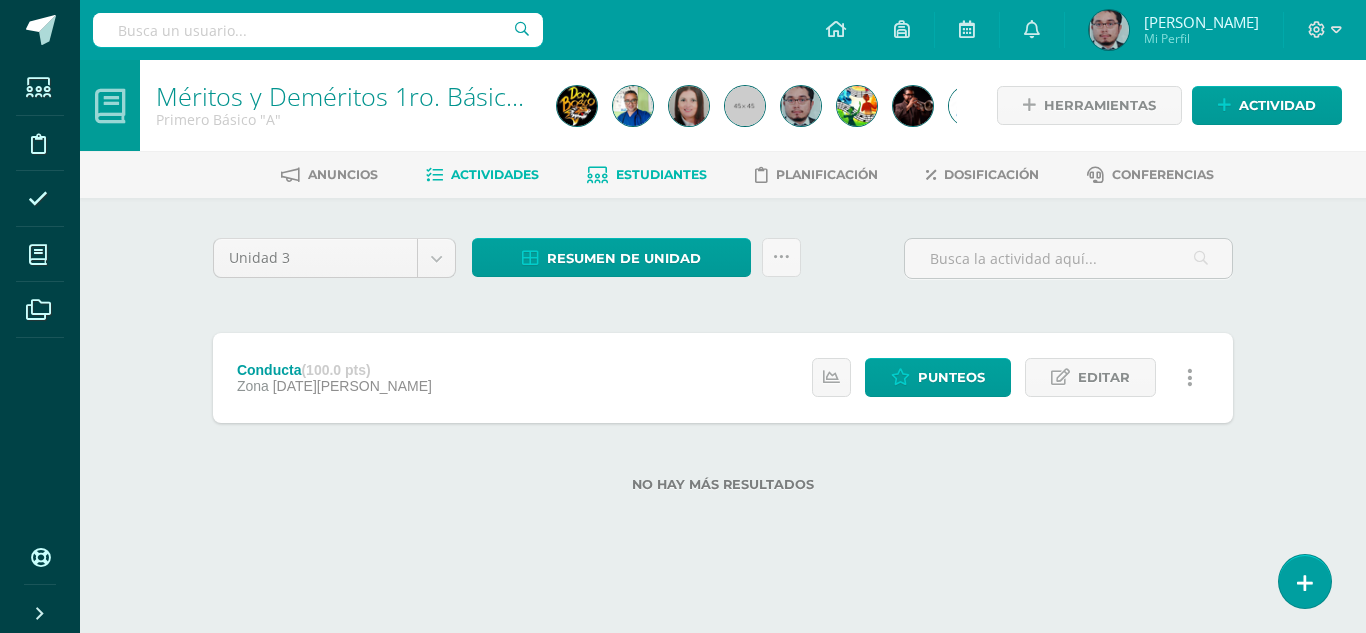 click on "Estudiantes" at bounding box center [661, 174] 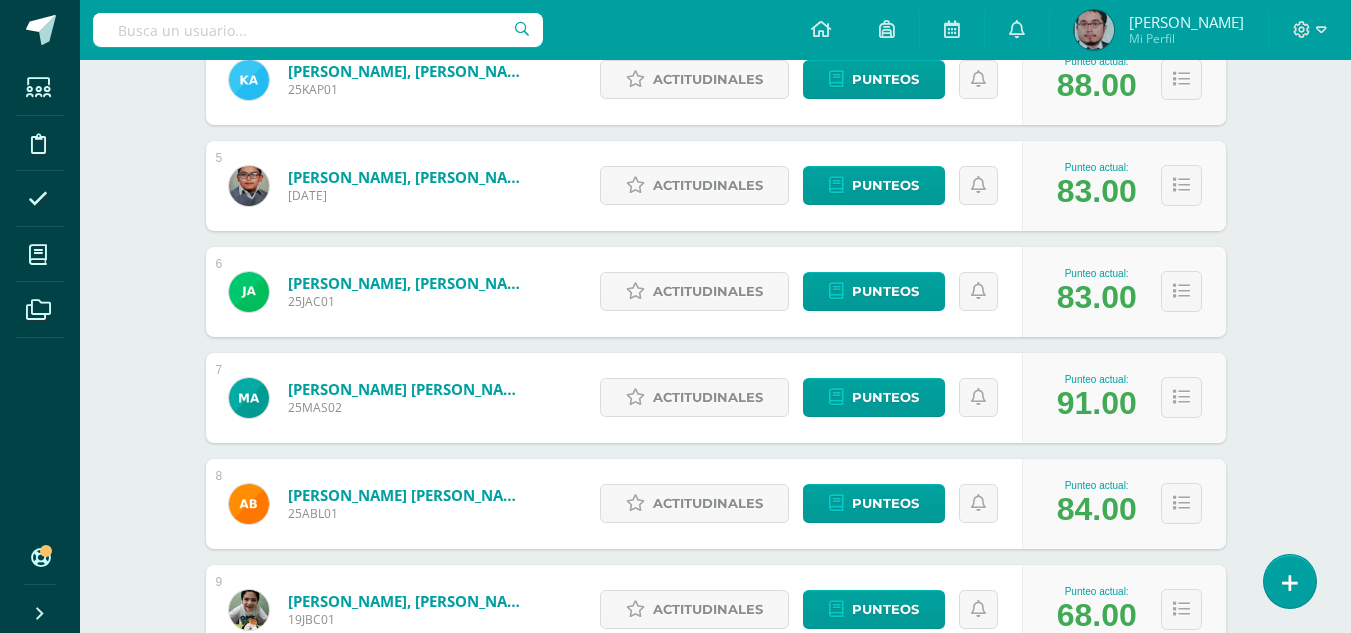 scroll, scrollTop: 900, scrollLeft: 0, axis: vertical 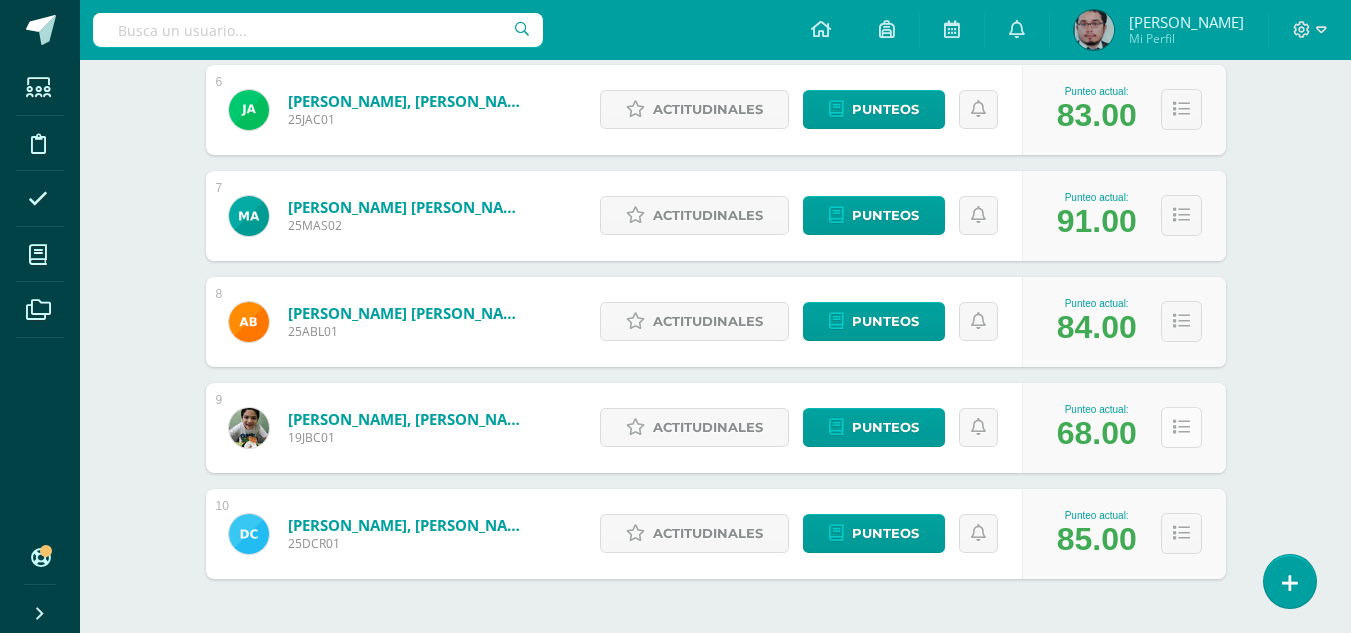 click at bounding box center (1181, 427) 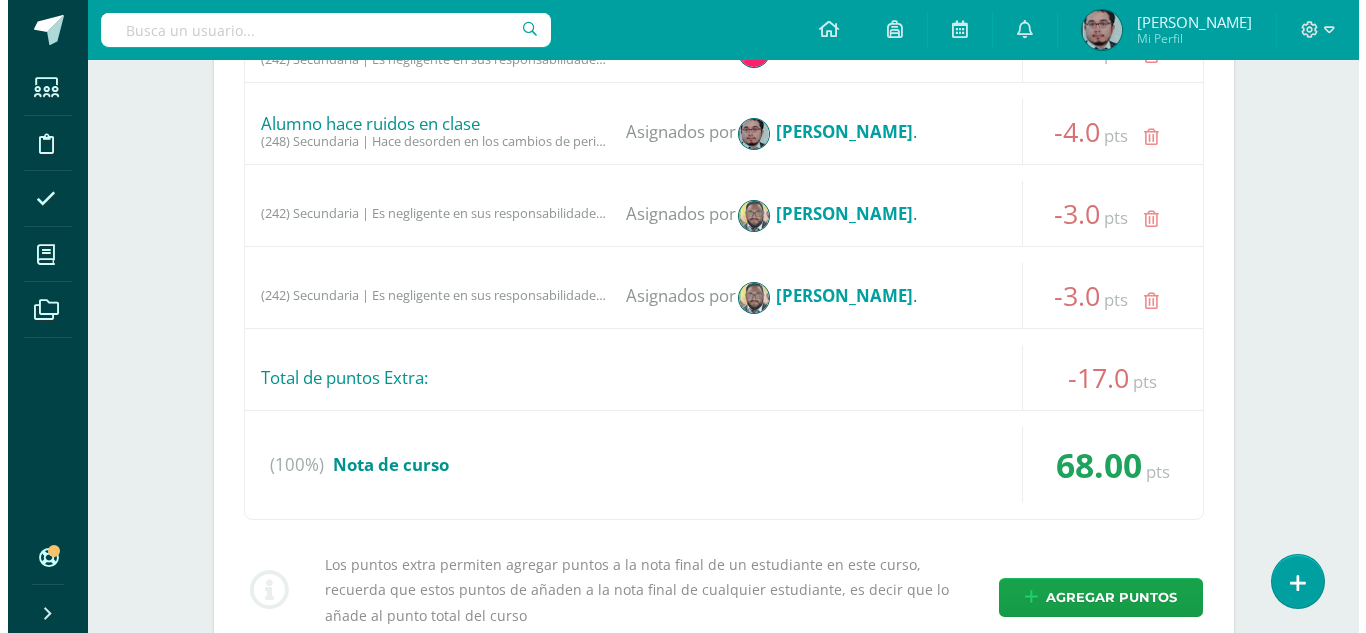 scroll, scrollTop: 1800, scrollLeft: 0, axis: vertical 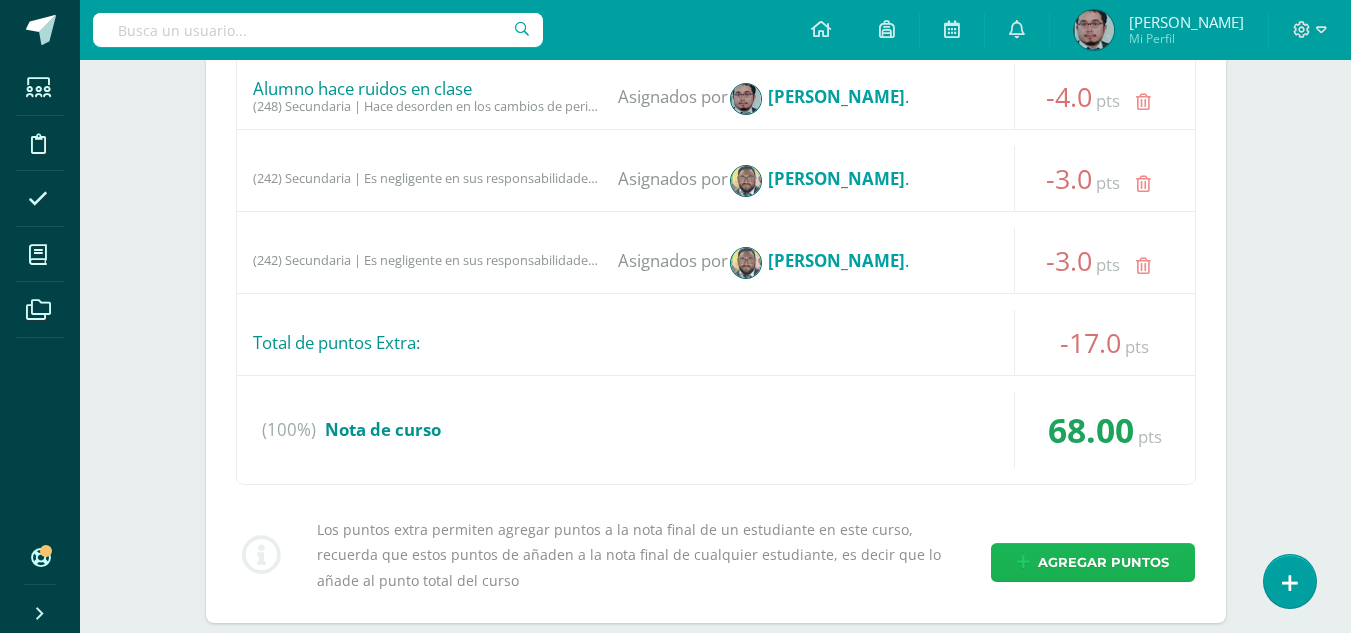 click on "Agregar puntos" at bounding box center [1103, 562] 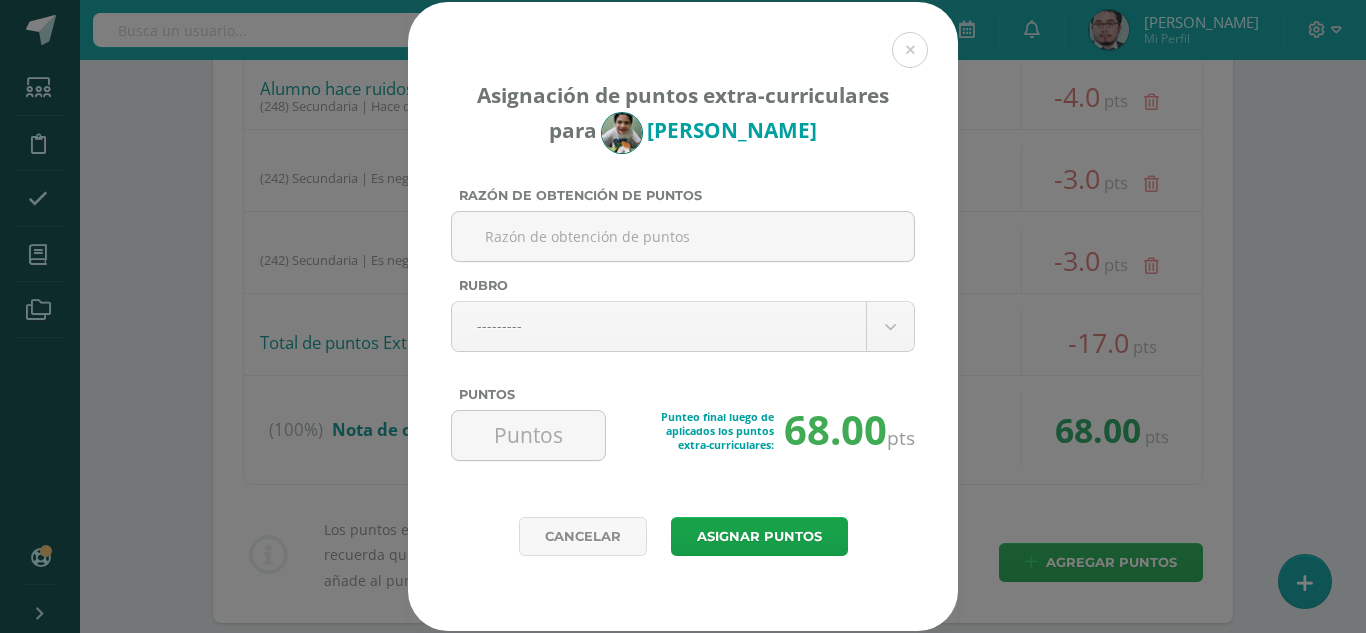 click on "Asignación de puntos extra-curriculares para
José Bernard
Razón de obtención de puntos
Rubro
---------
---------
Evaluativo
Conducta
Actividades Extracurriculares
(1) Preprimaria | Colabora con el cuidado, orden y limpieza del aula. (+2.0pts)
(2) Preprimaria | Mantiene su locker limpio y ordenado. (+2.0pts)" at bounding box center [683, 57] 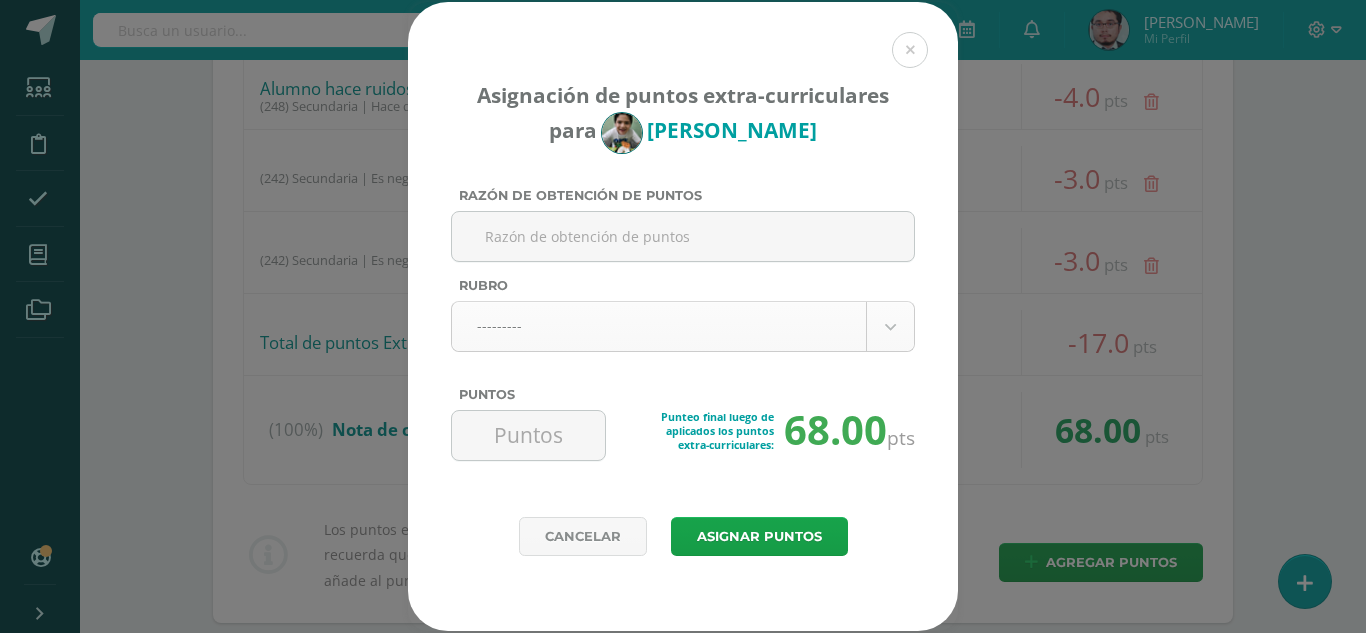 click on "Asignación de puntos extra-curriculares para
José Bernard
Razón de obtención de puntos
Rubro
---------
---------
Evaluativo
Conducta
Actividades Extracurriculares
(1) Preprimaria | Colabora con el cuidado, orden y limpieza del aula. (+2.0pts)
(2) Preprimaria | Mantiene su locker limpio y ordenado. (+2.0pts)
(3) Preprimaria | Mantiene su mesita de trabajo limpia y ordenada. (+2.0pts)" at bounding box center [683, 587] 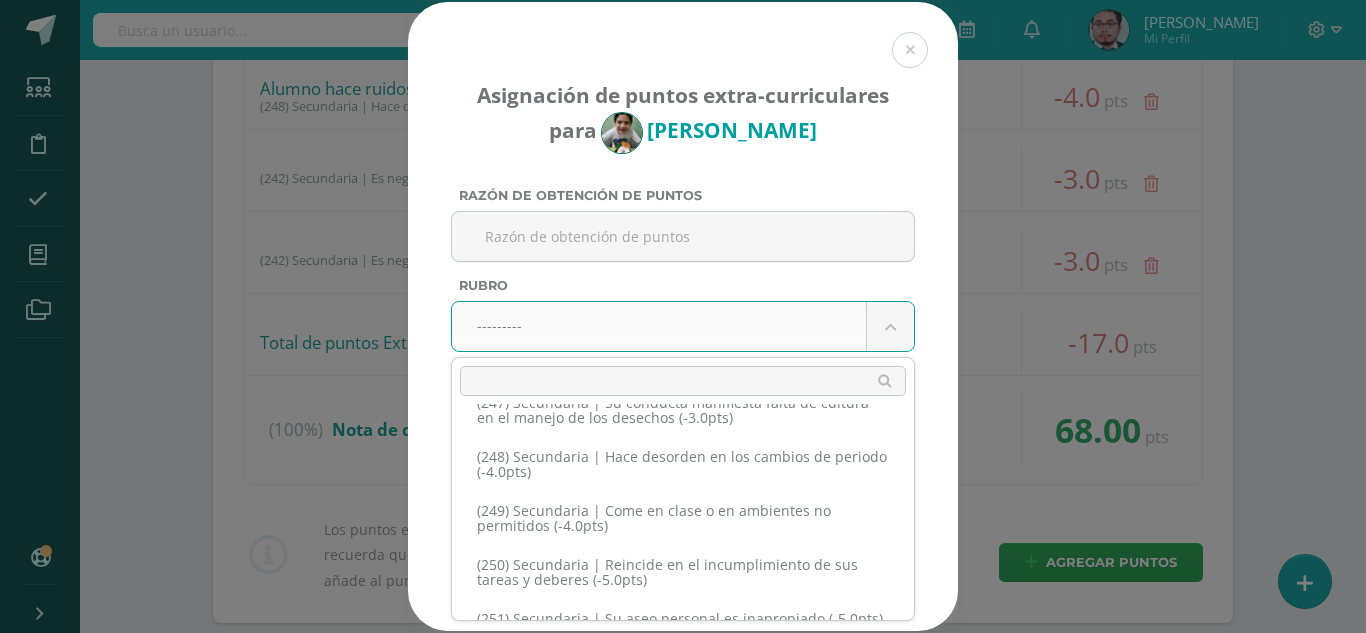 scroll, scrollTop: 15400, scrollLeft: 0, axis: vertical 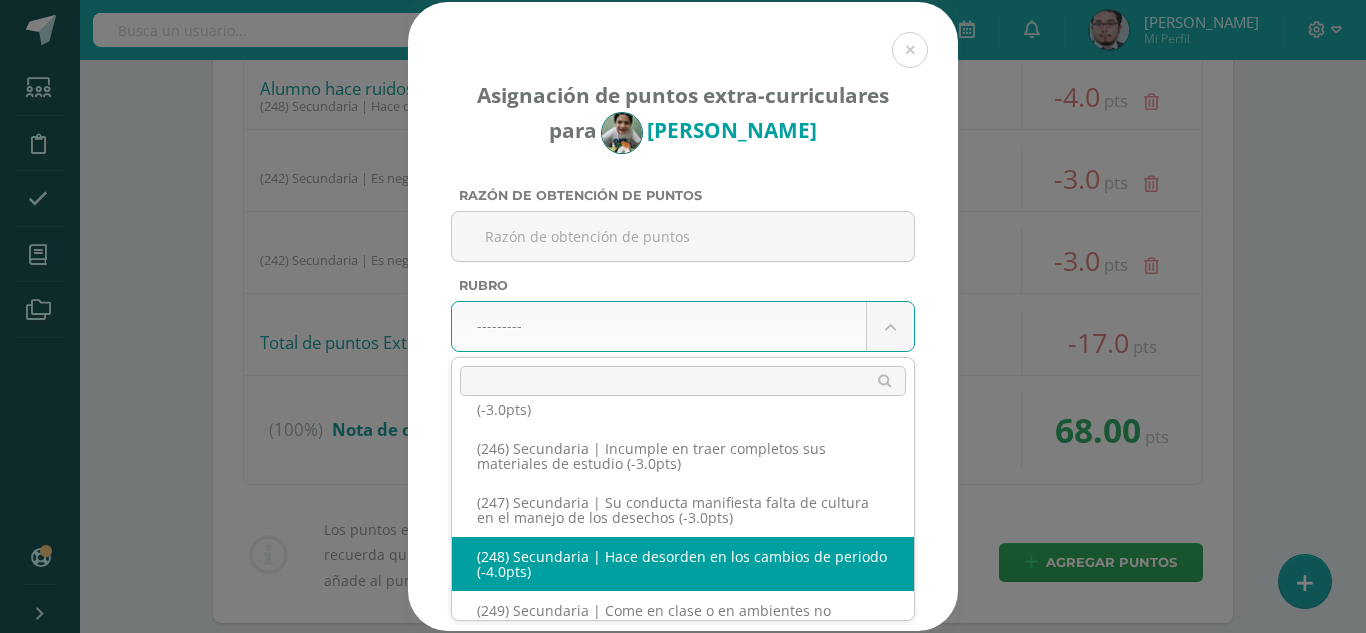 select on "280" 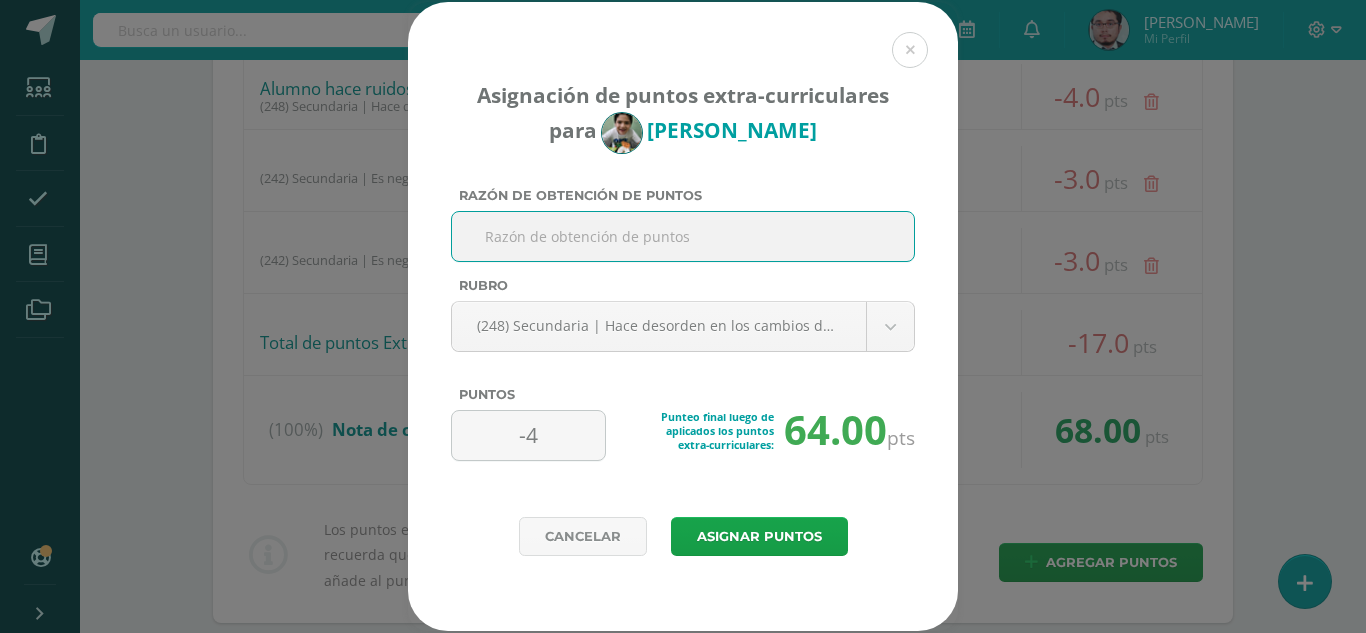 click on "Razón de obtención de puntos" at bounding box center (683, 236) 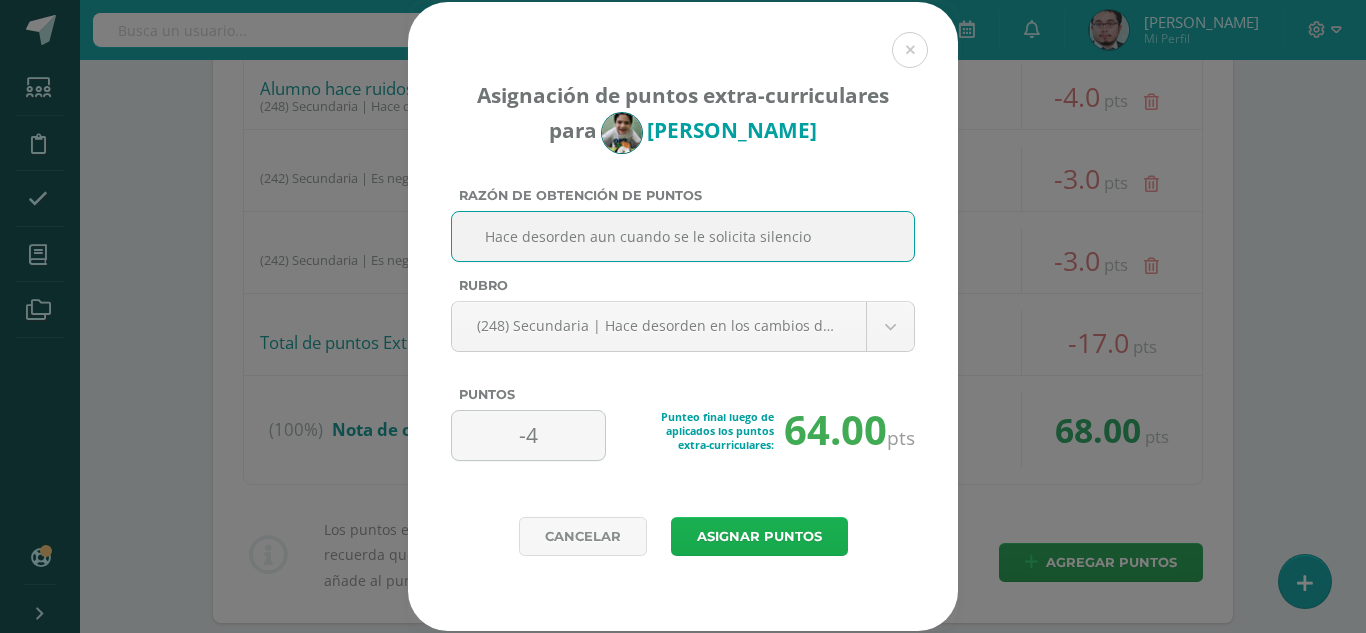type on "Hace desorden aun cuando se le solicita silencio" 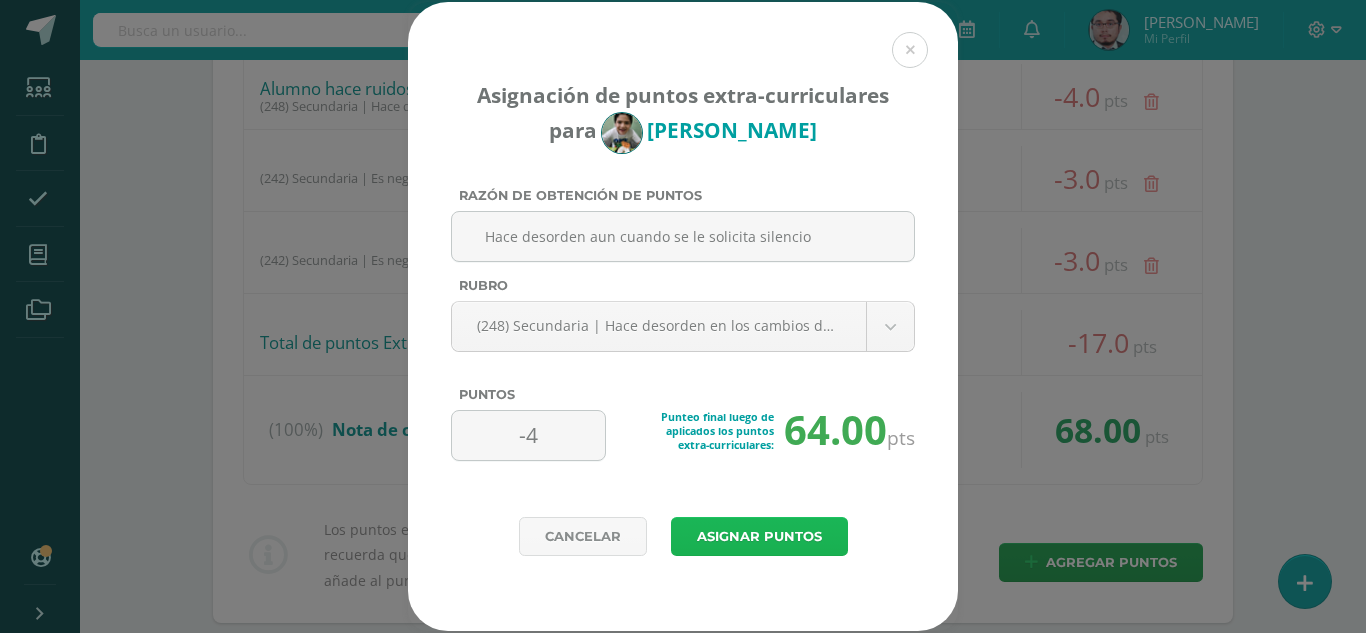 click on "Asignar puntos" at bounding box center (759, 536) 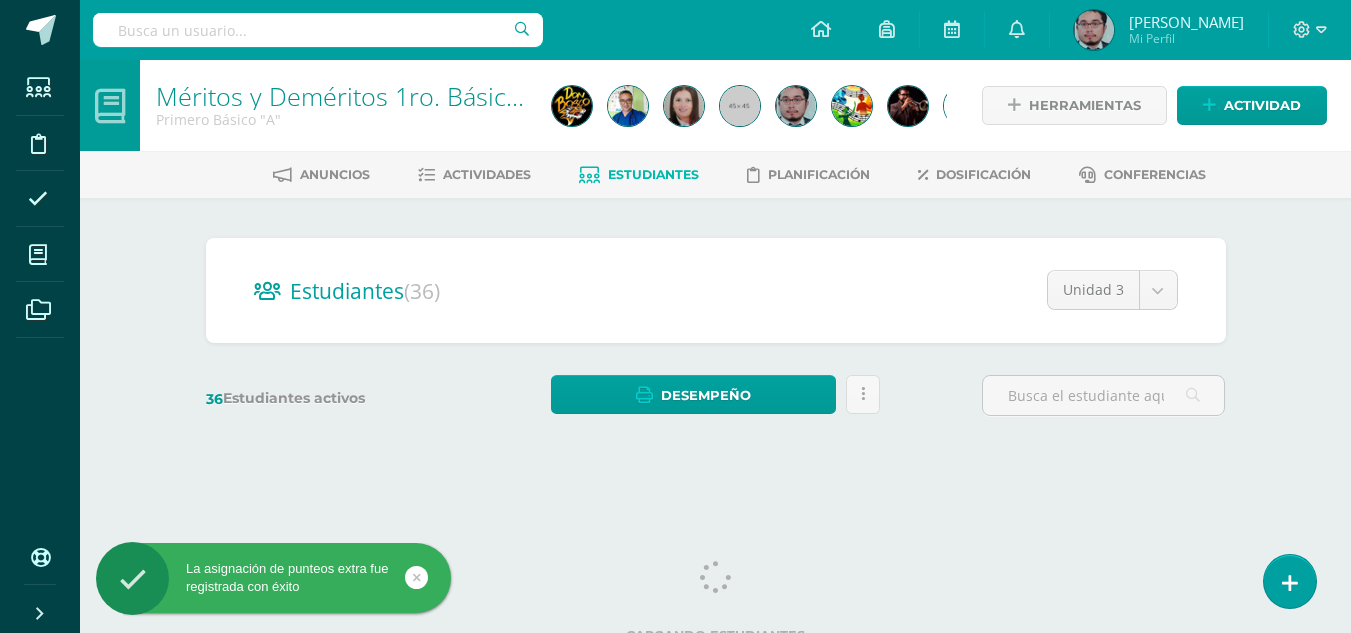 scroll, scrollTop: 0, scrollLeft: 0, axis: both 